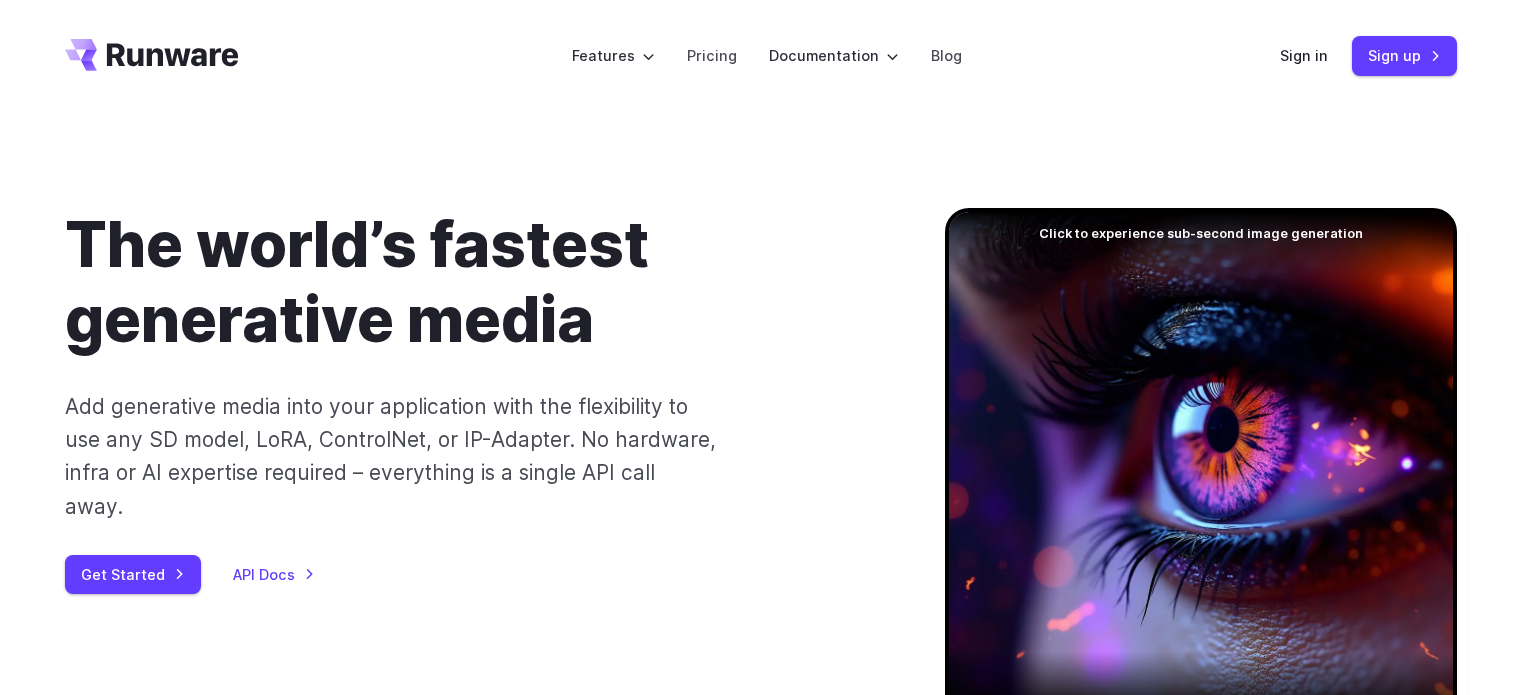 scroll, scrollTop: 0, scrollLeft: 0, axis: both 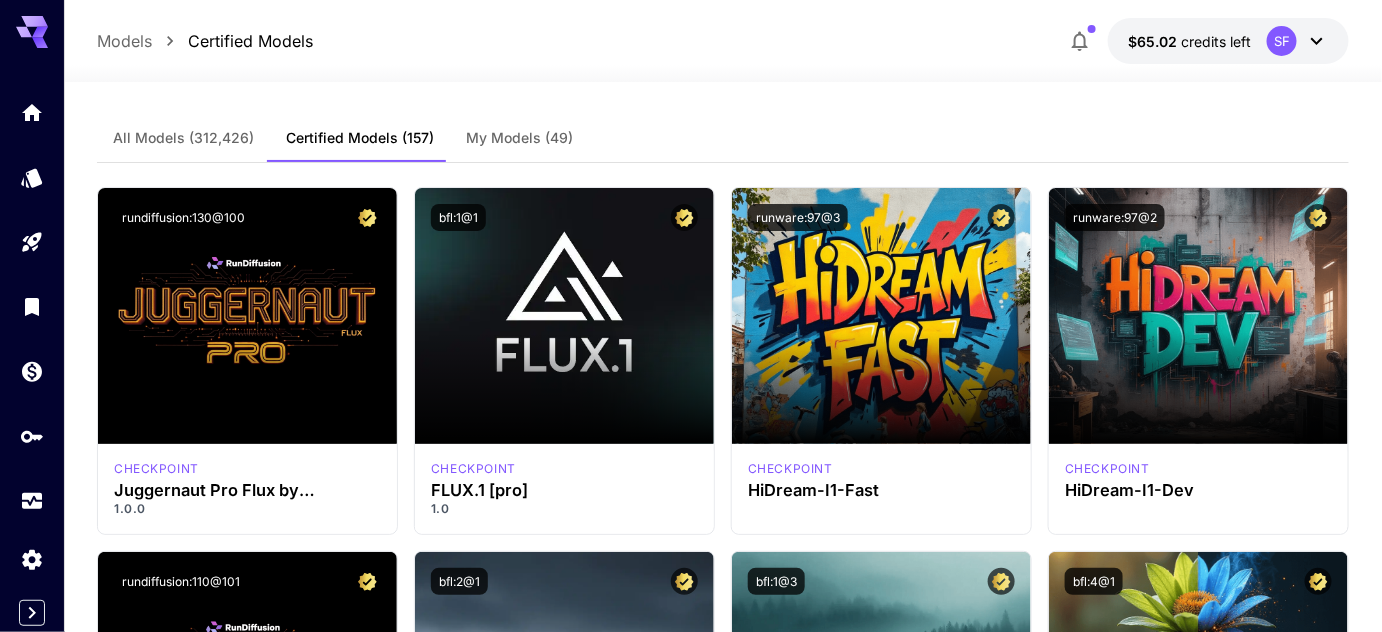 click on "All Models (312,426)" at bounding box center [183, 138] 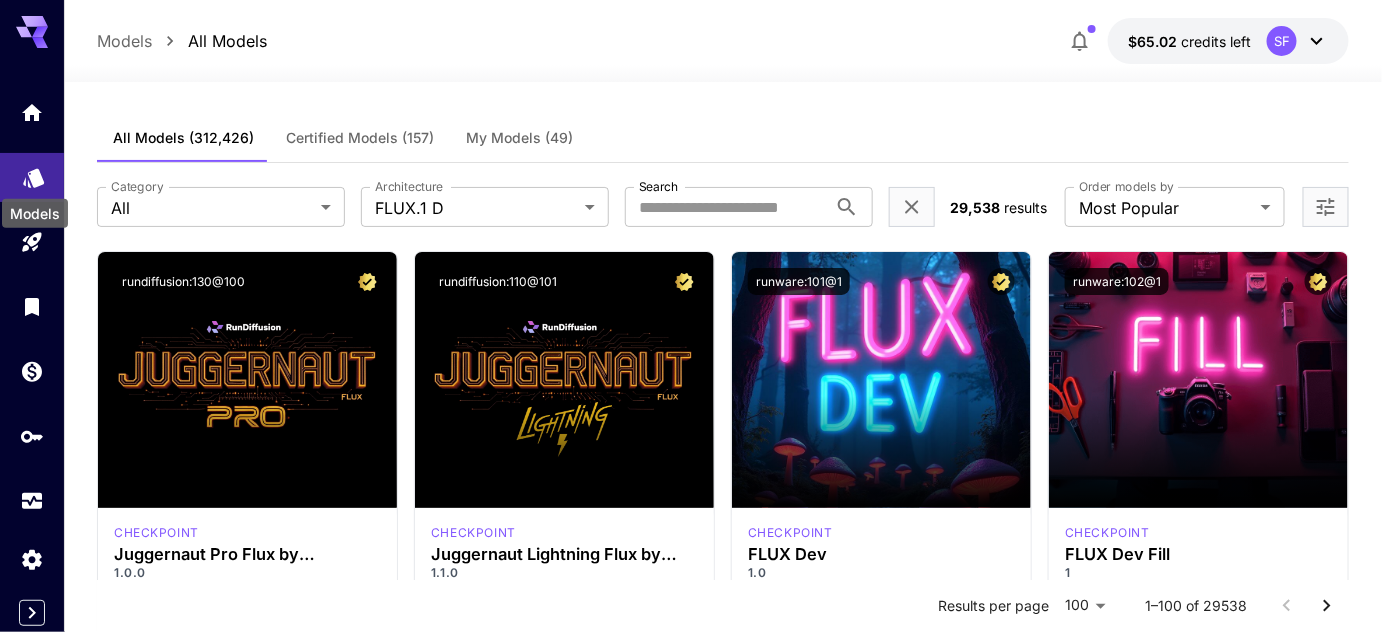 click 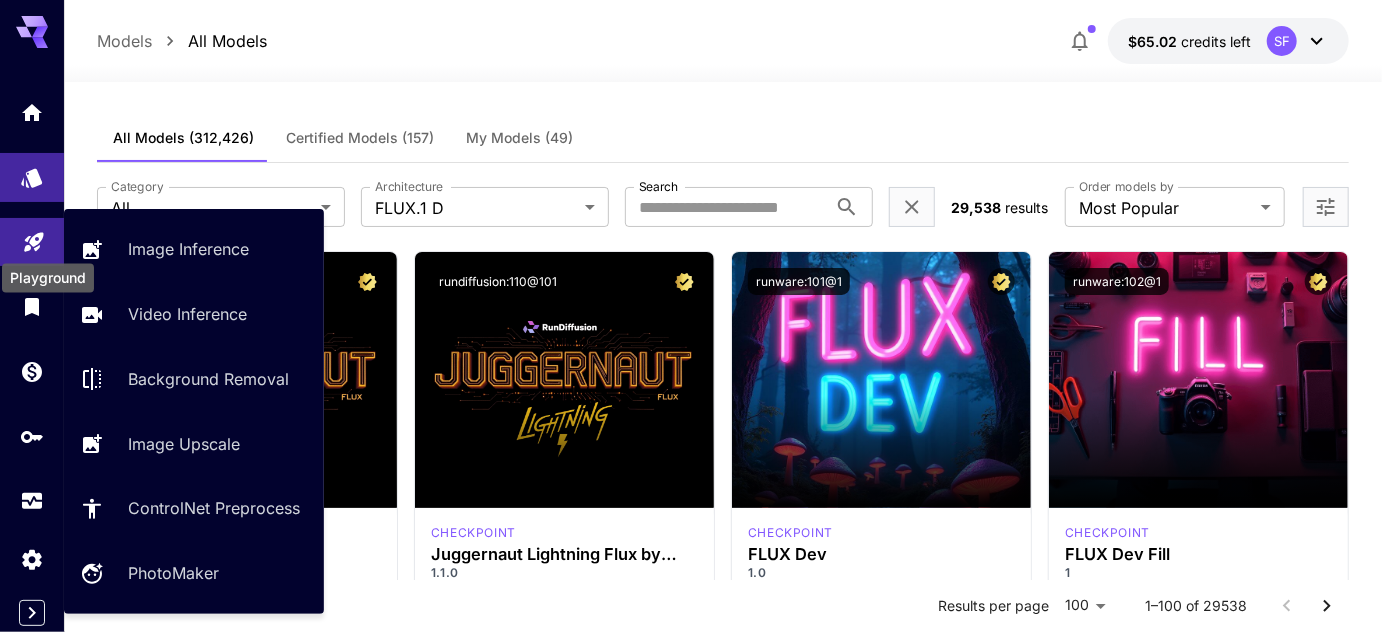 click 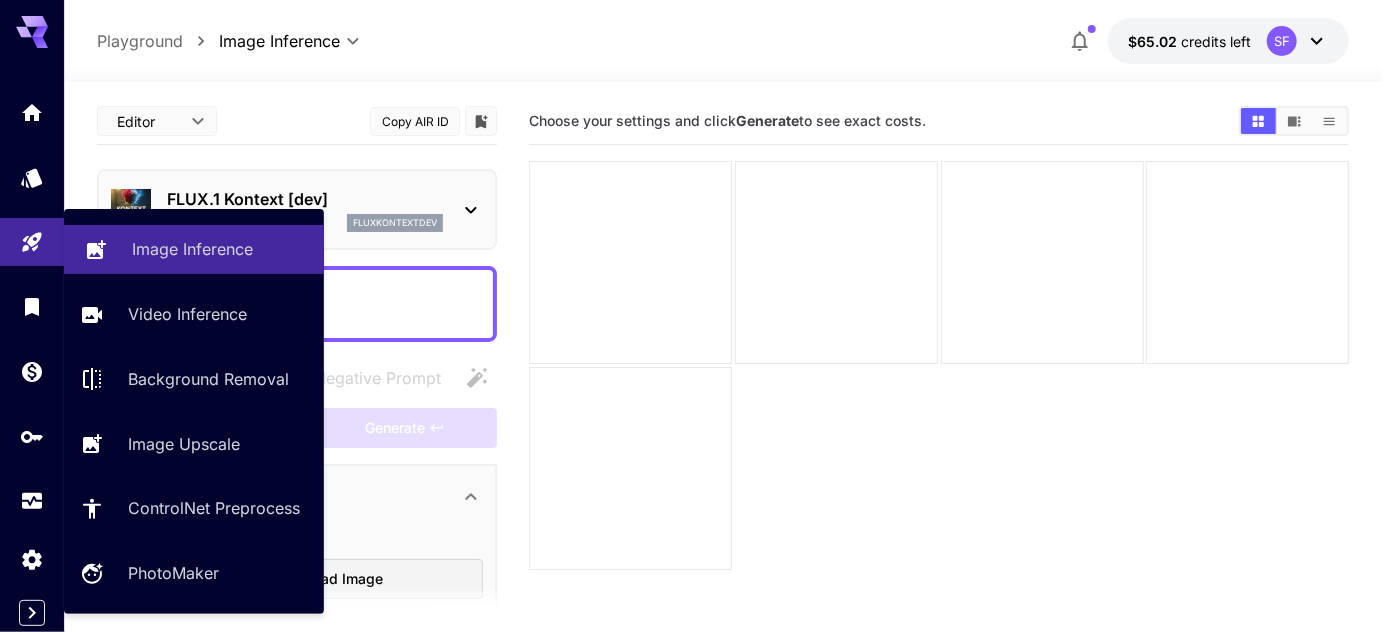click on "Image Inference" at bounding box center [192, 249] 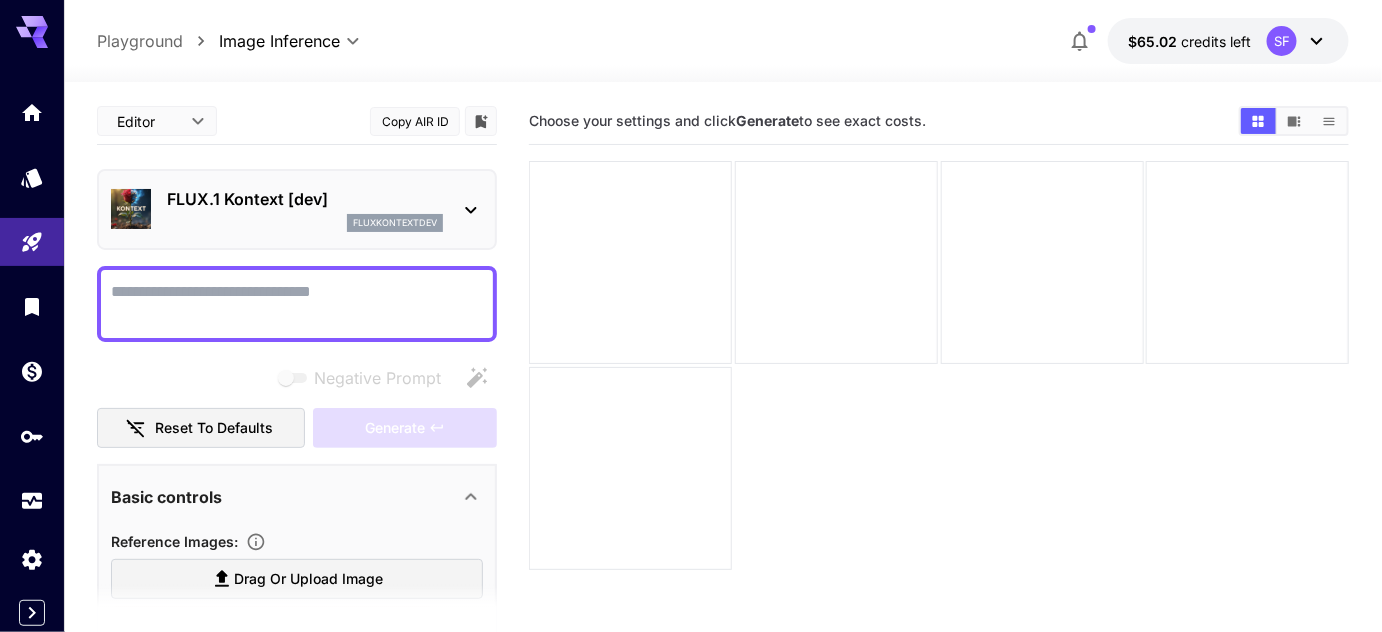 click on "FLUX.1 Kontext [dev]" at bounding box center (305, 199) 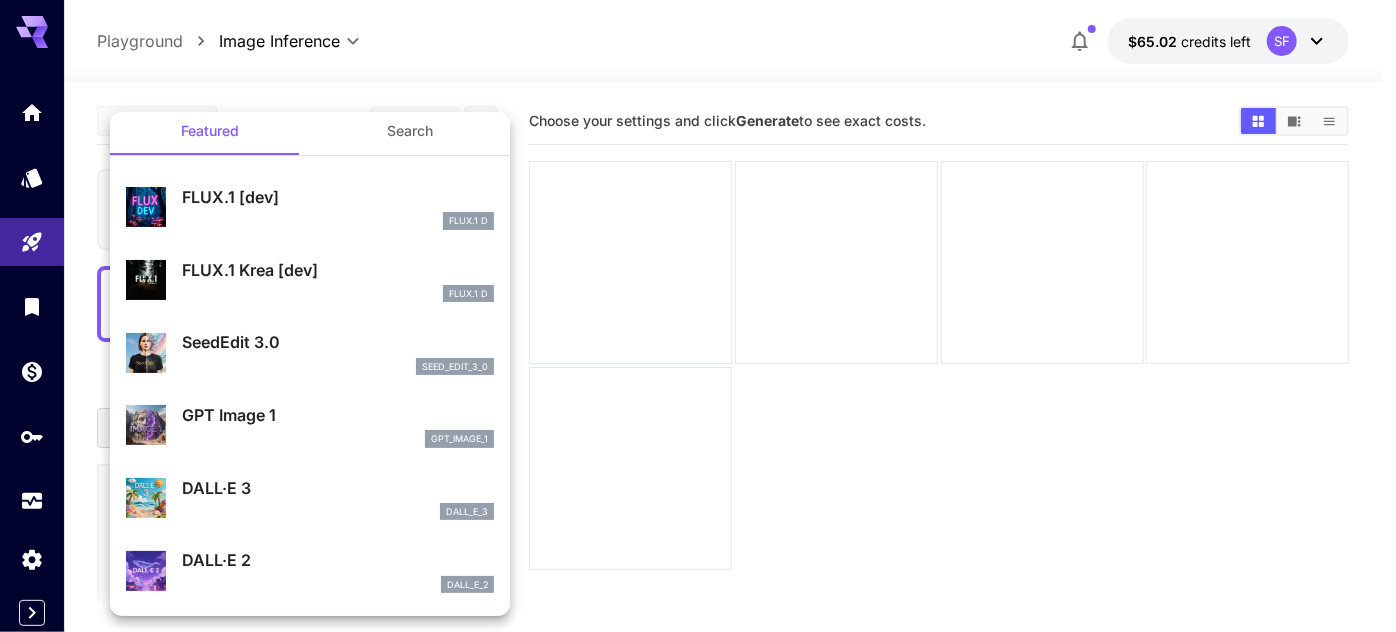 scroll, scrollTop: 0, scrollLeft: 0, axis: both 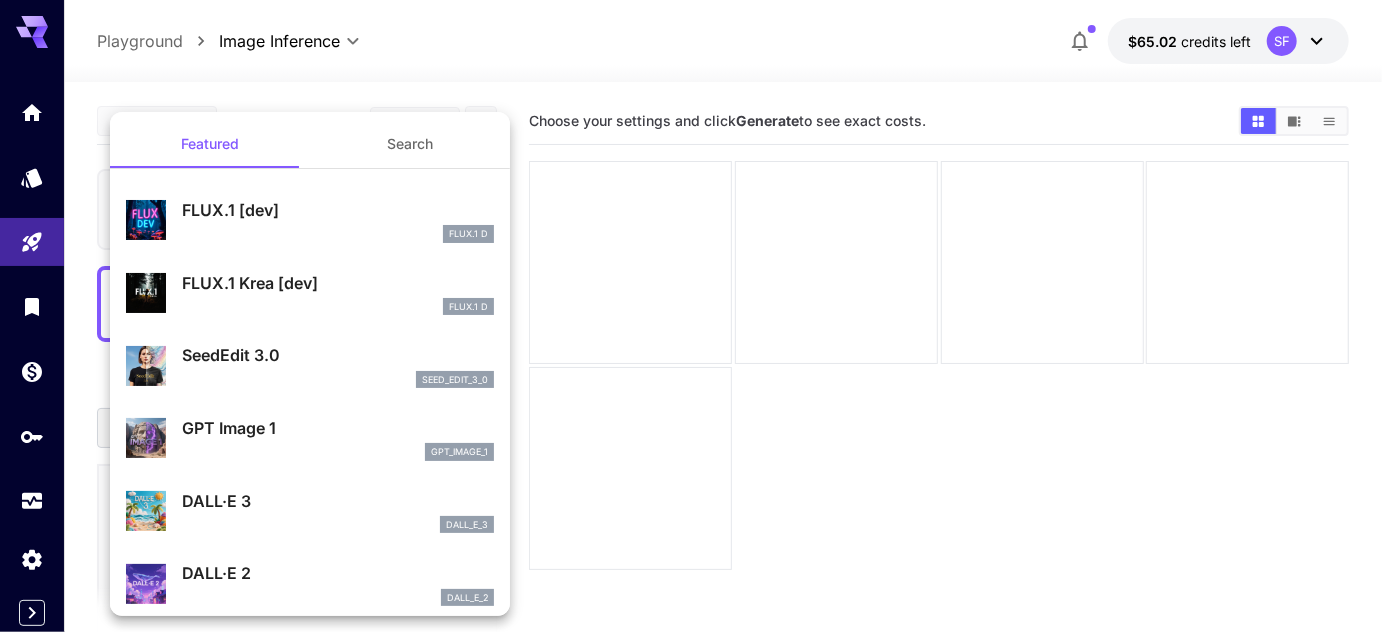 click on "Search" at bounding box center (410, 144) 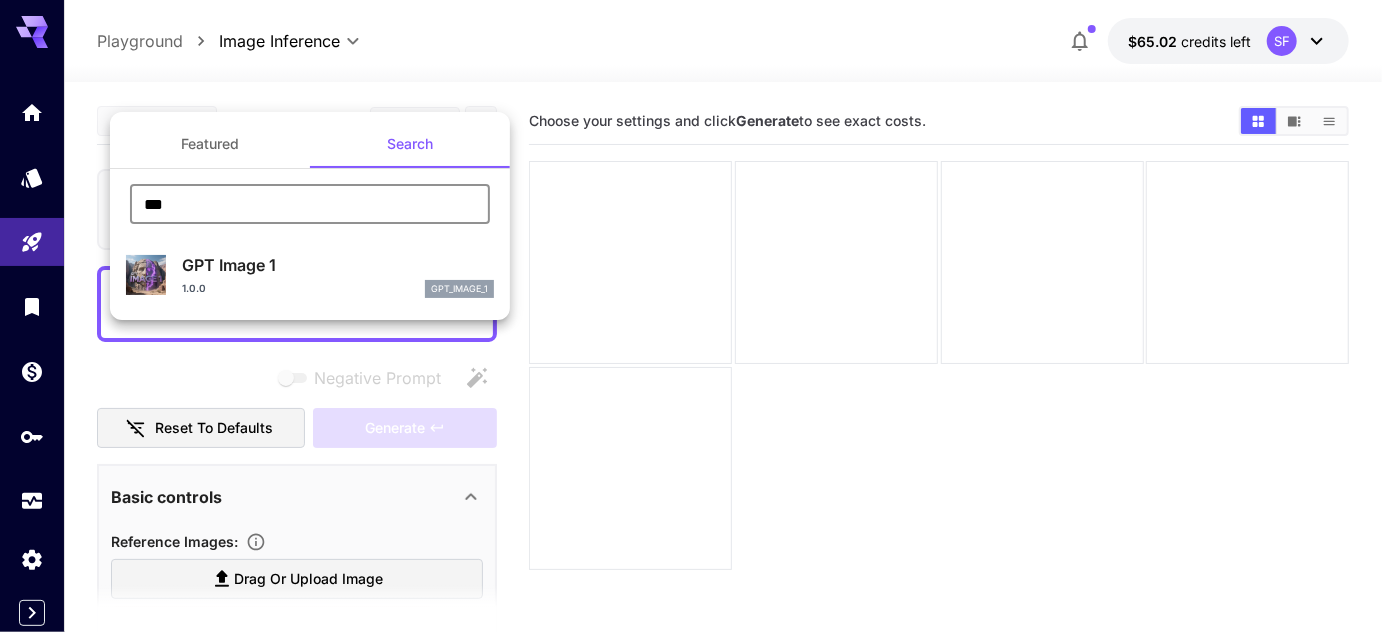 drag, startPoint x: 222, startPoint y: 209, endPoint x: 120, endPoint y: 202, distance: 102.239914 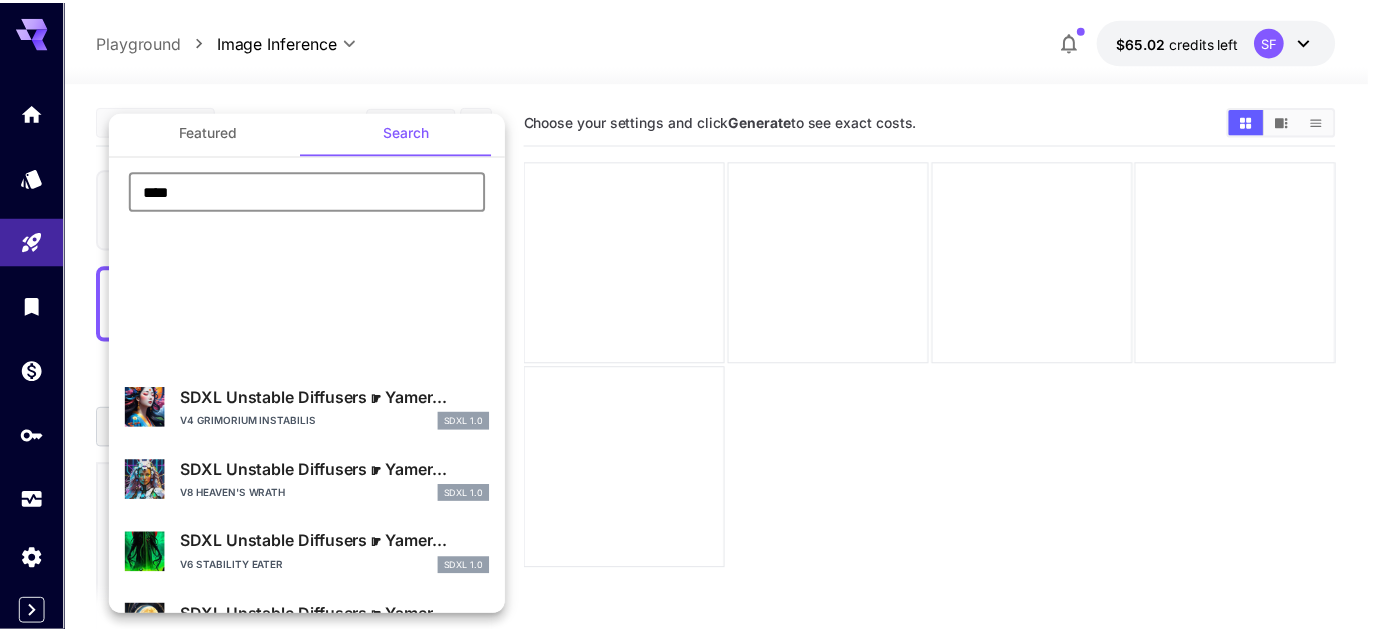 scroll, scrollTop: 0, scrollLeft: 0, axis: both 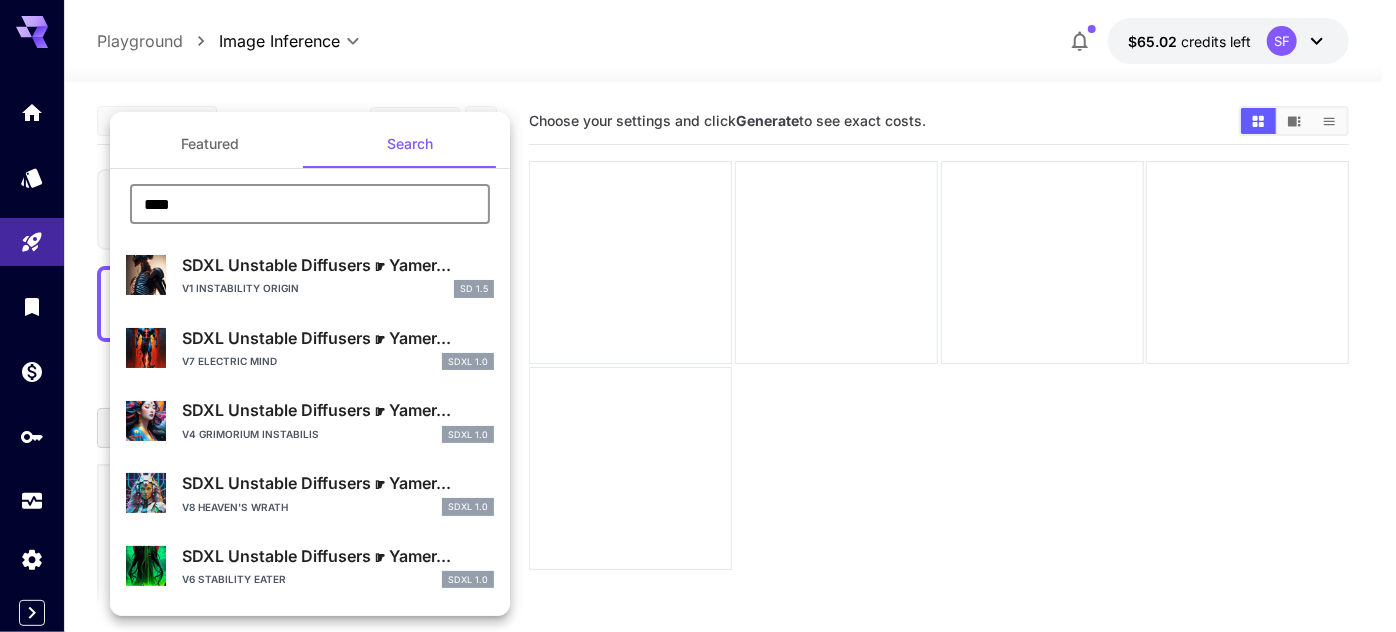 type on "****" 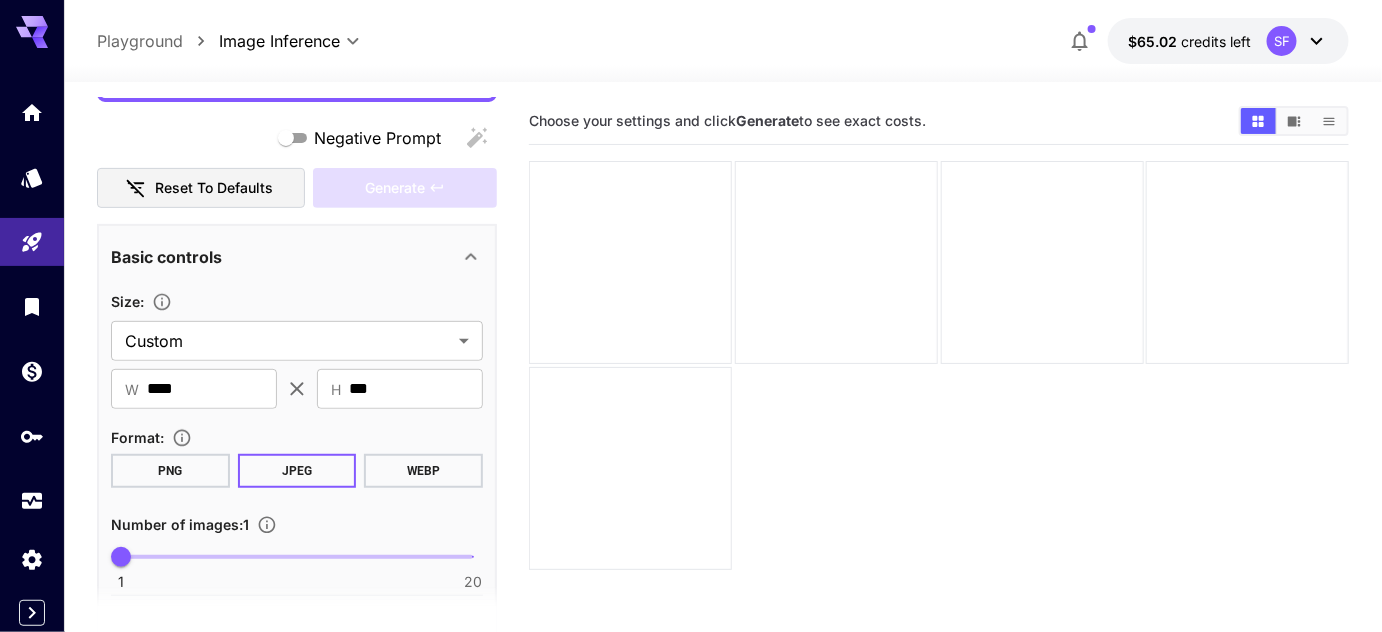 scroll, scrollTop: 303, scrollLeft: 0, axis: vertical 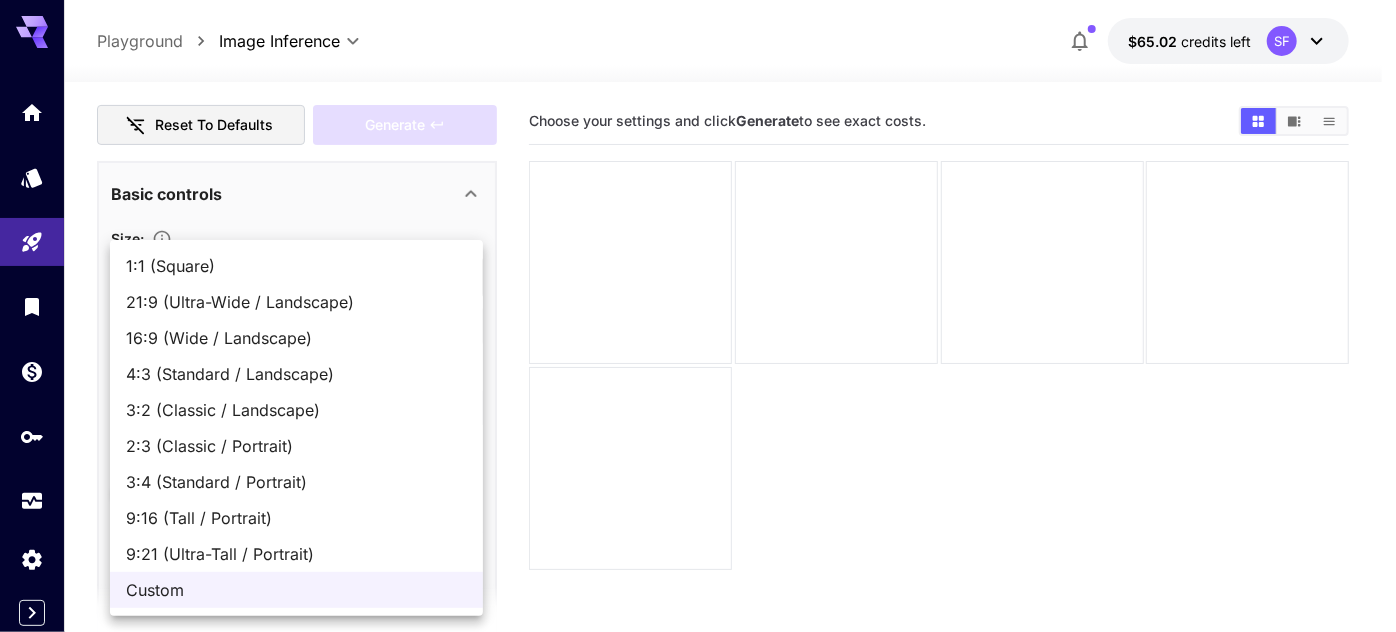 click on "**********" at bounding box center [698, 395] 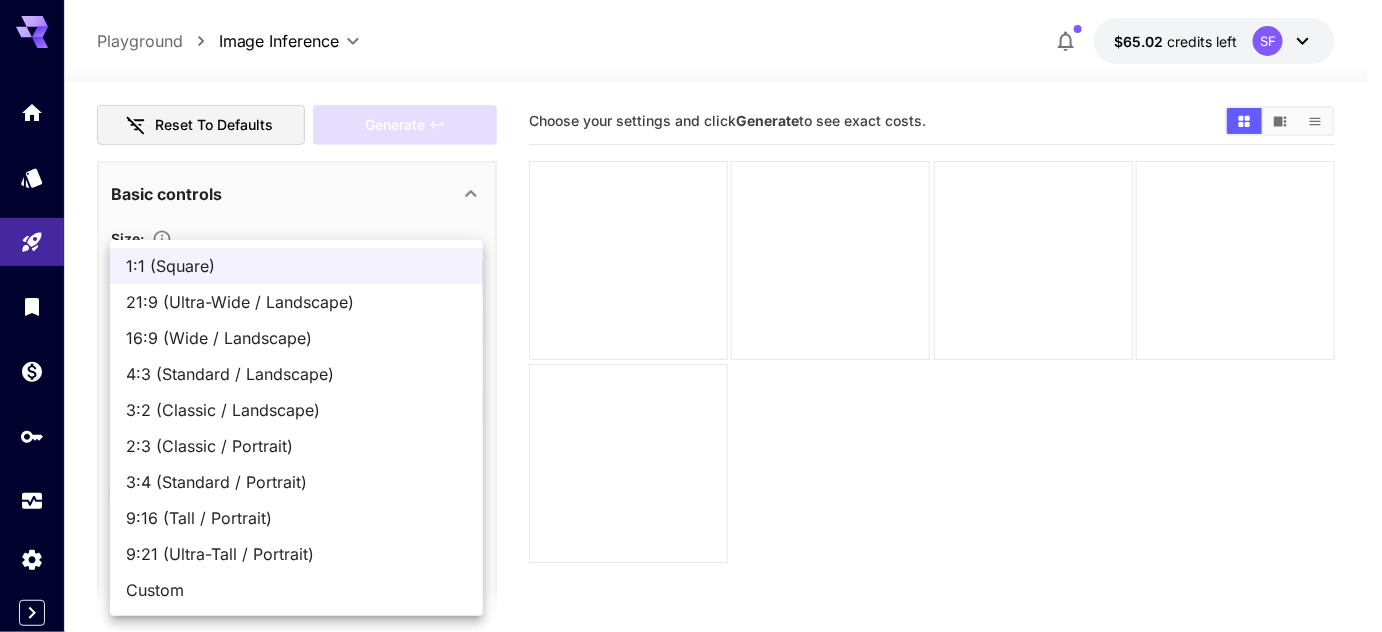 click on "**********" at bounding box center [691, 395] 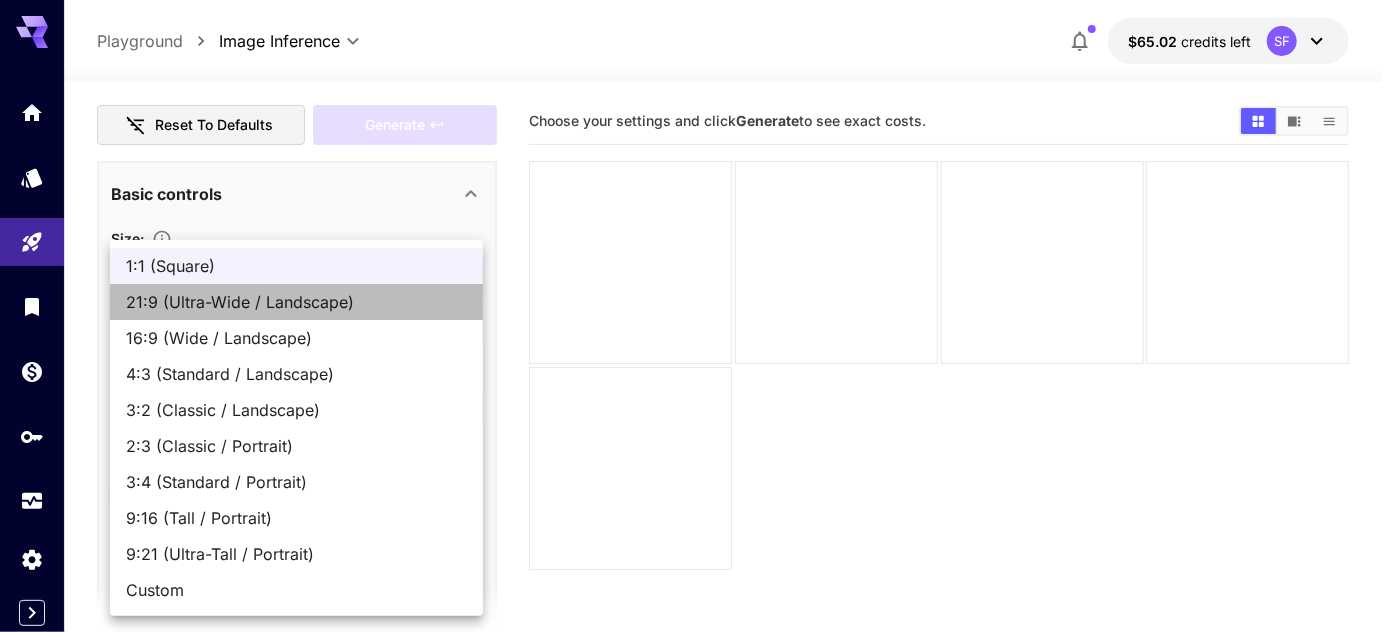 click on "21:9 (Ultra-Wide / Landscape)" at bounding box center (296, 302) 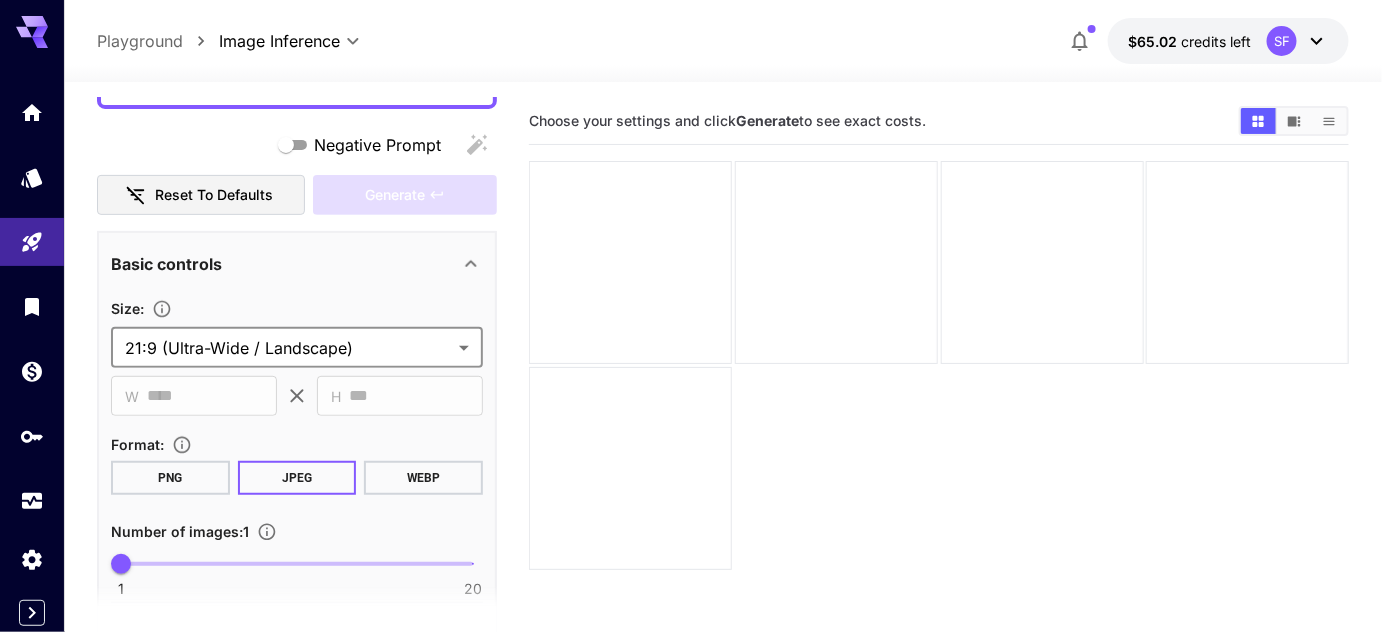 scroll, scrollTop: 151, scrollLeft: 0, axis: vertical 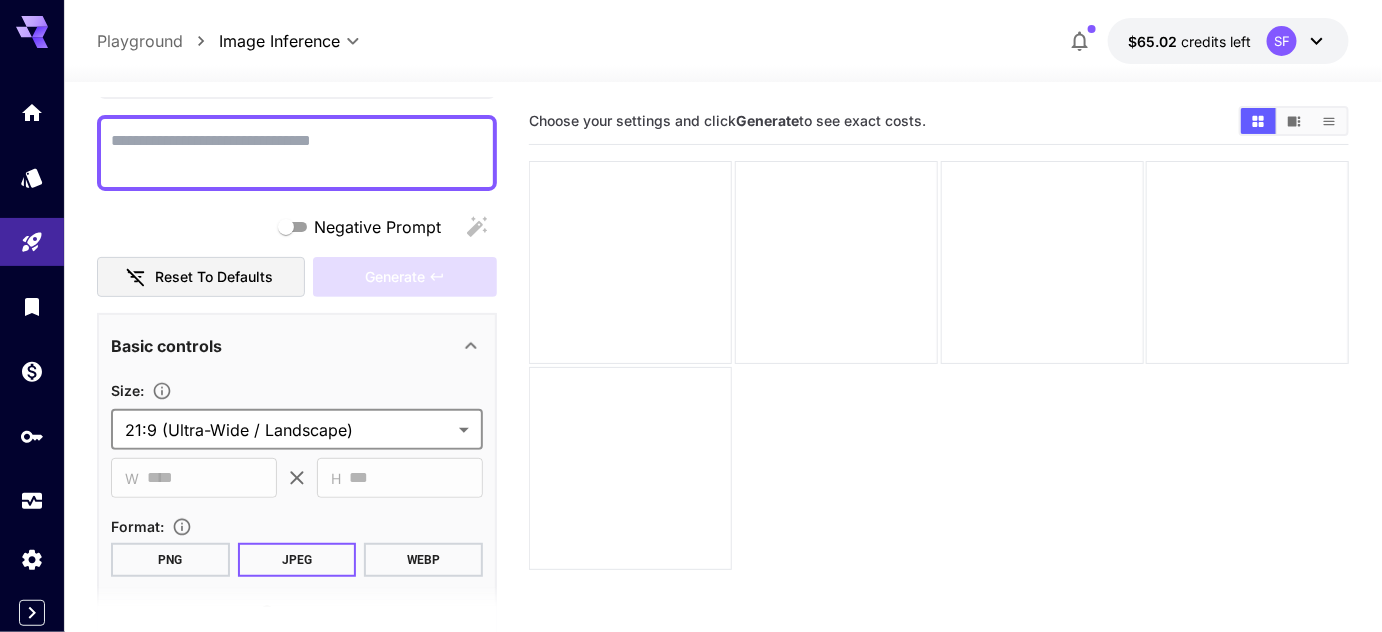 click on "**********" at bounding box center [691, 395] 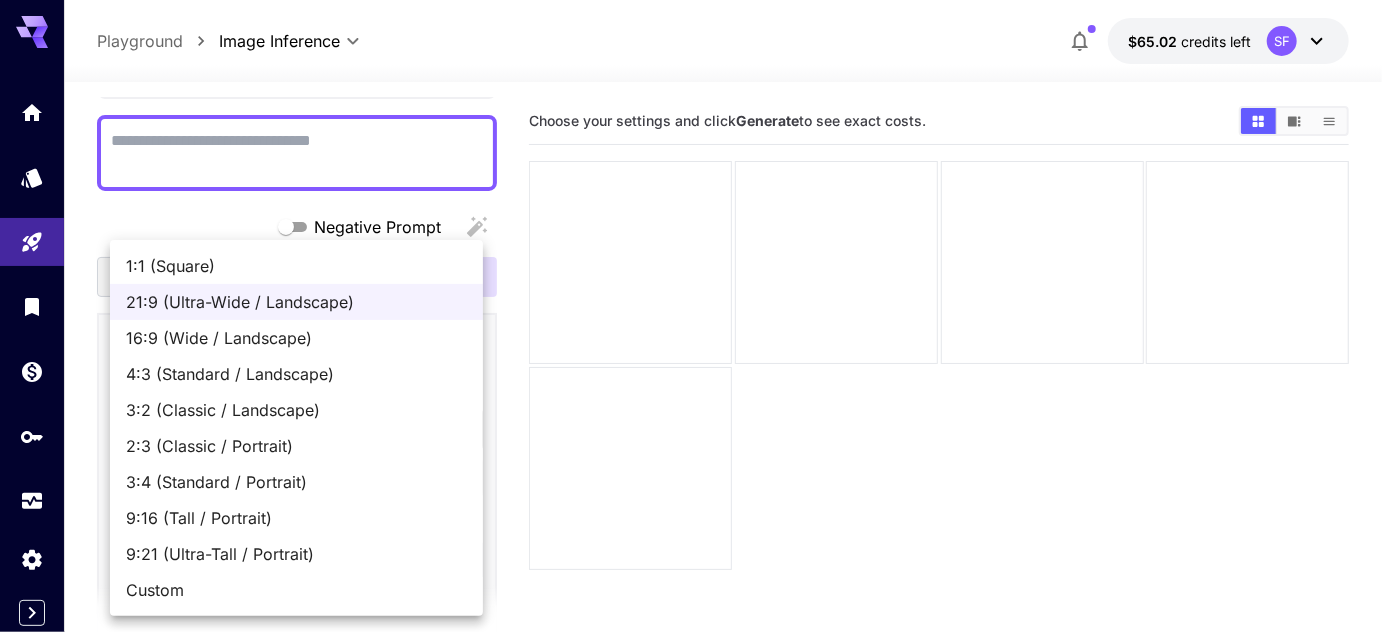 click on "16:9 (Wide / Landscape)" at bounding box center [296, 338] 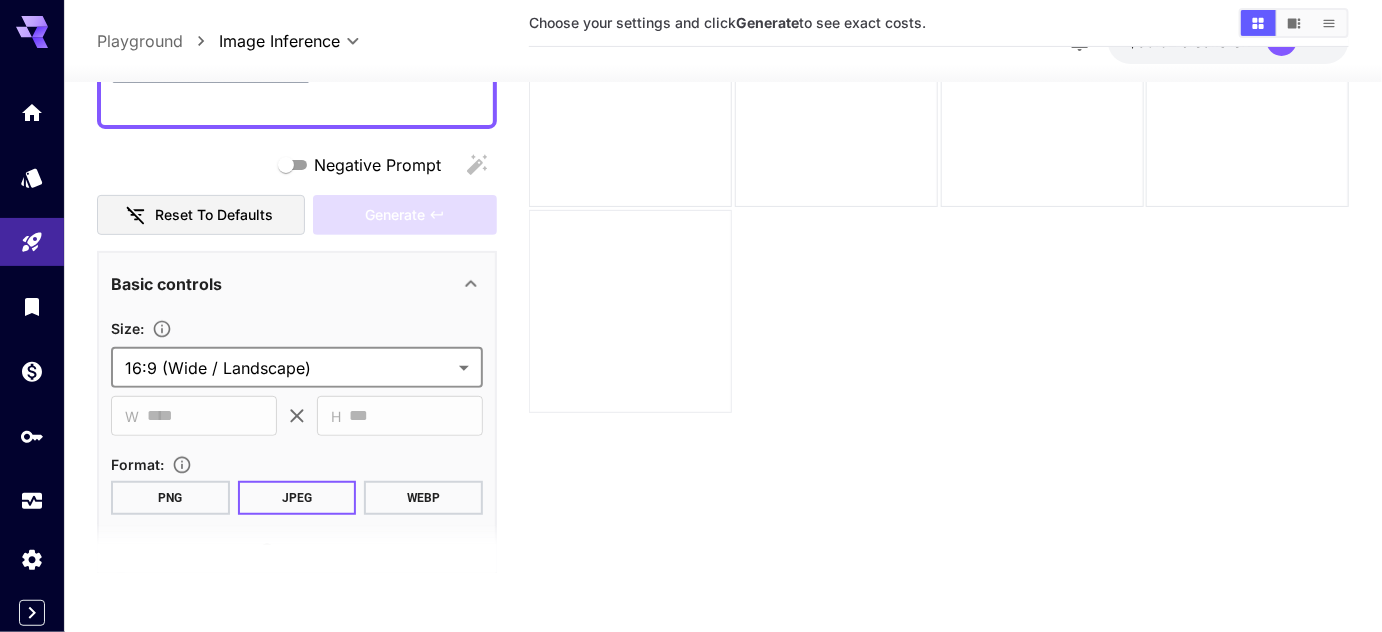 scroll, scrollTop: 157, scrollLeft: 0, axis: vertical 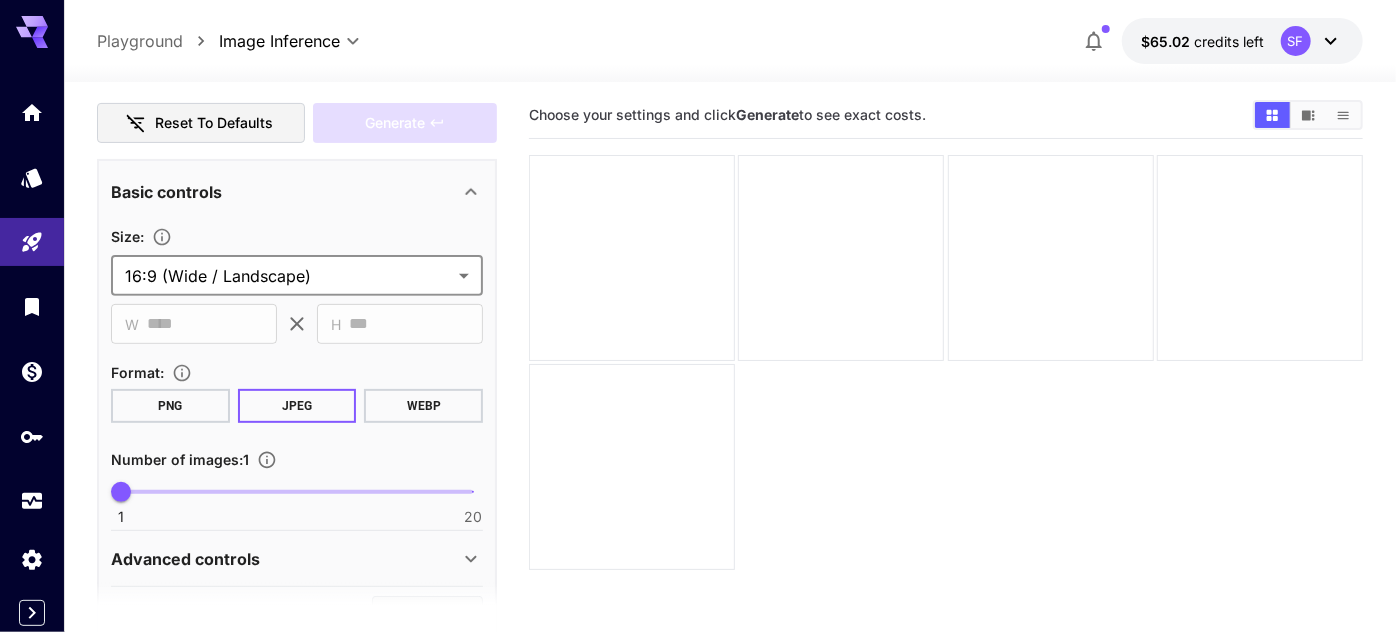 click on "**********" at bounding box center [698, 389] 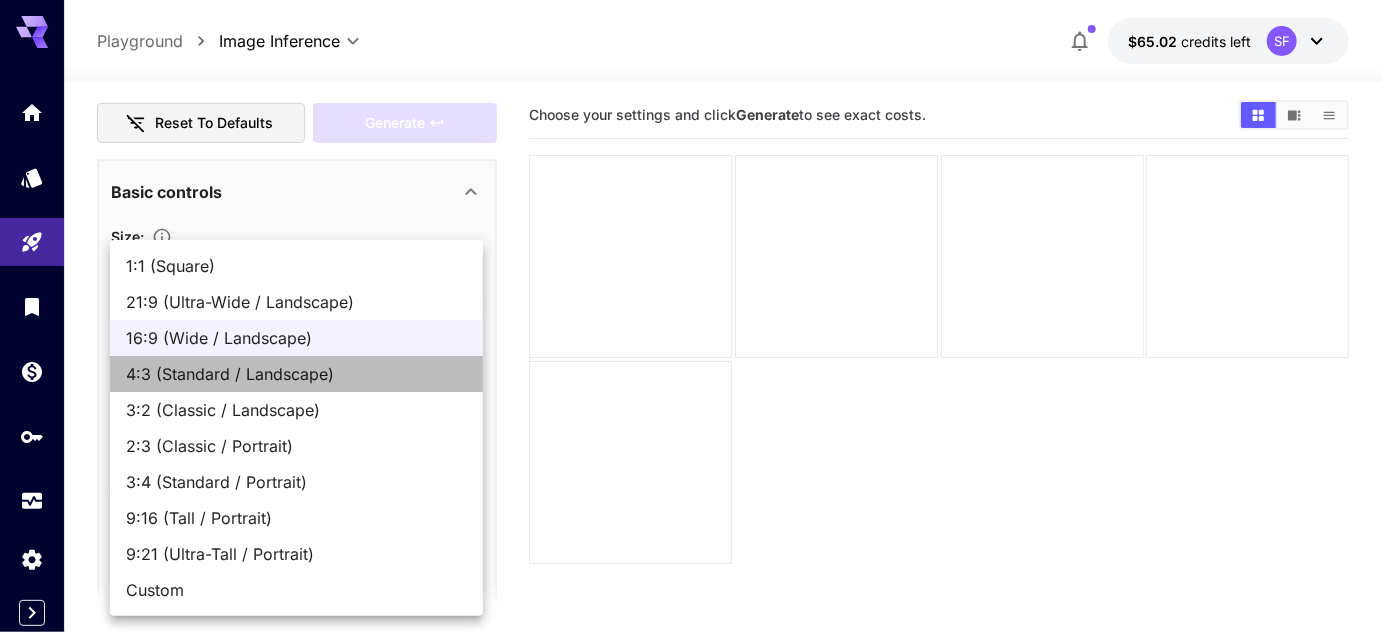 click on "4:3 (Standard / Landscape)" at bounding box center [296, 374] 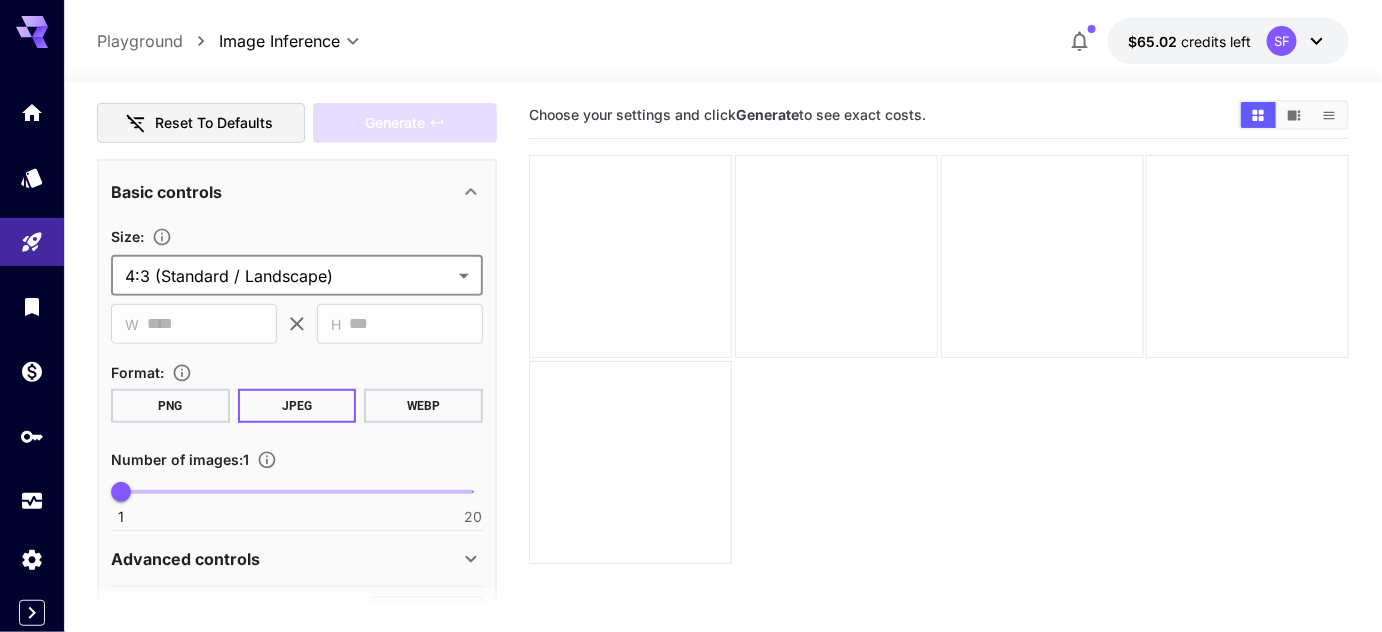 click on "**********" at bounding box center (691, 389) 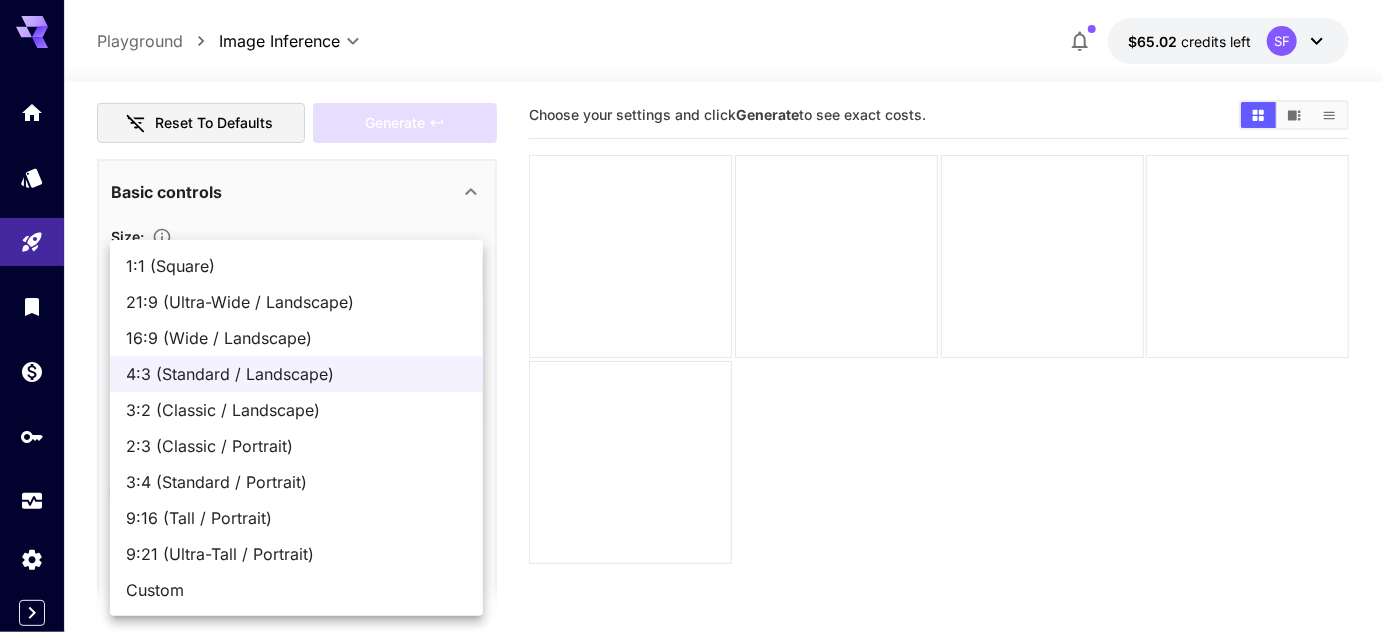 click on "3:2 (Classic / Landscape)" at bounding box center [296, 410] 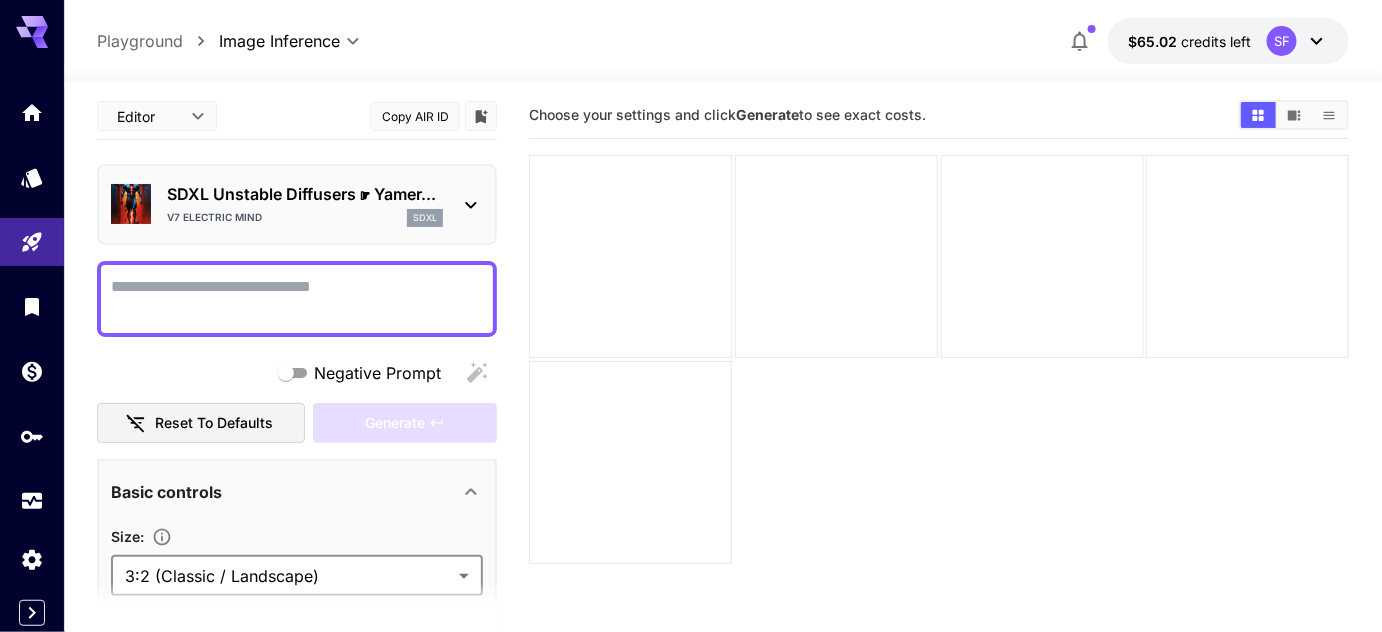 scroll, scrollTop: 0, scrollLeft: 0, axis: both 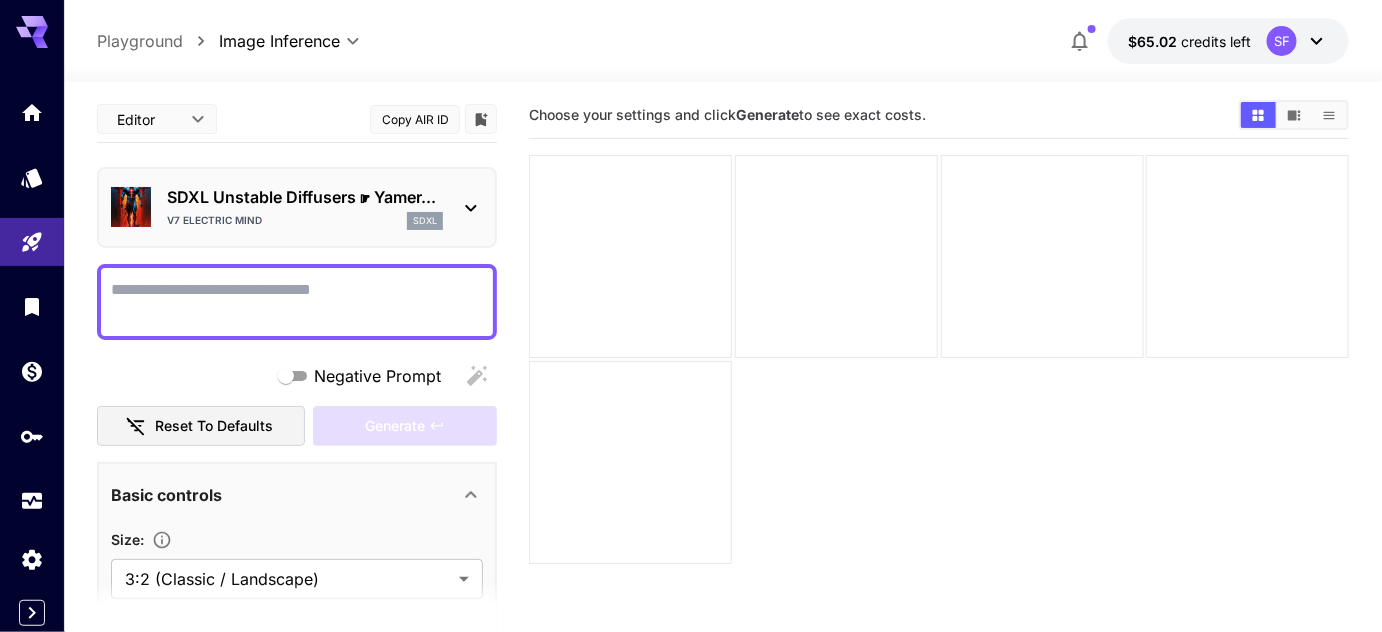 click on "SDXL Unstable Diffusers ☛ Yamer..." at bounding box center [305, 197] 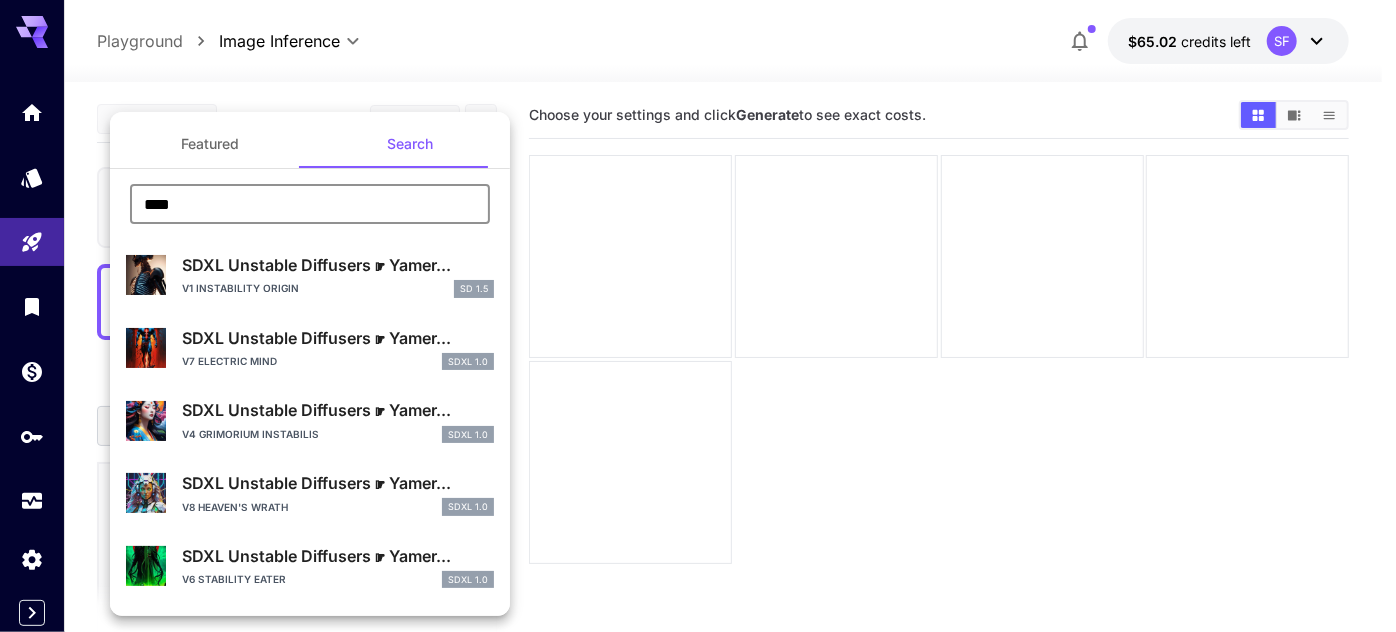drag, startPoint x: 205, startPoint y: 205, endPoint x: 119, endPoint y: 202, distance: 86.05231 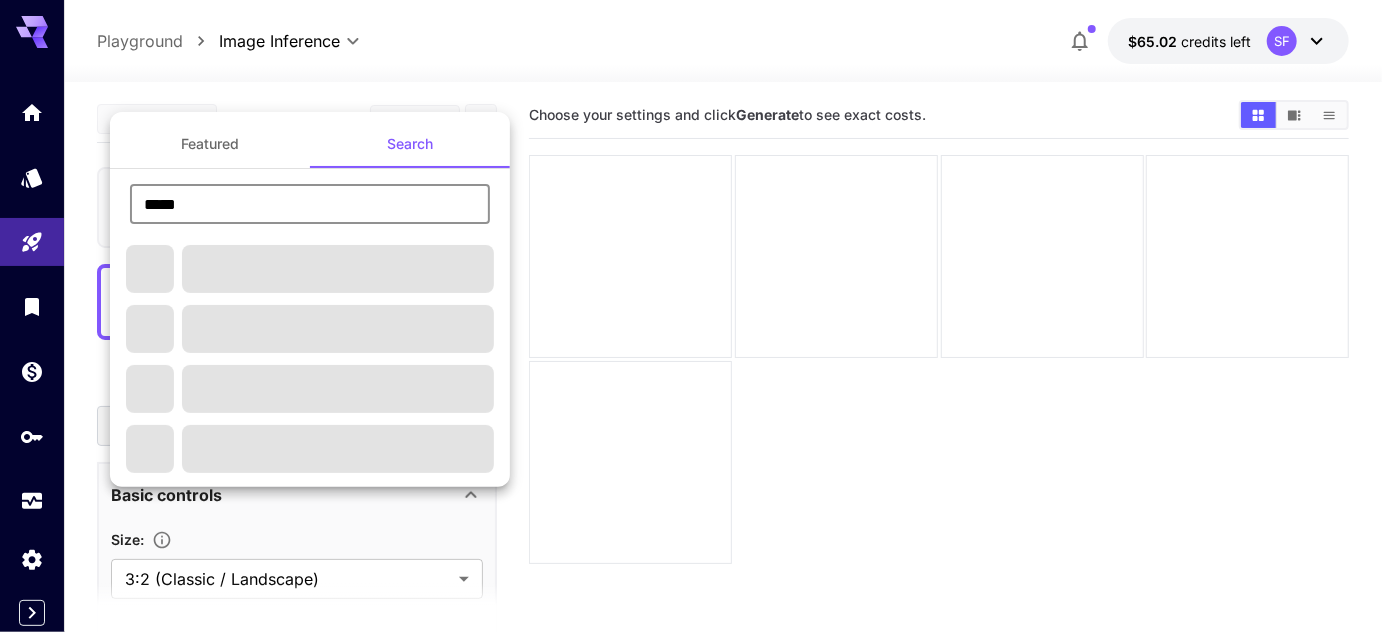 type on "*******" 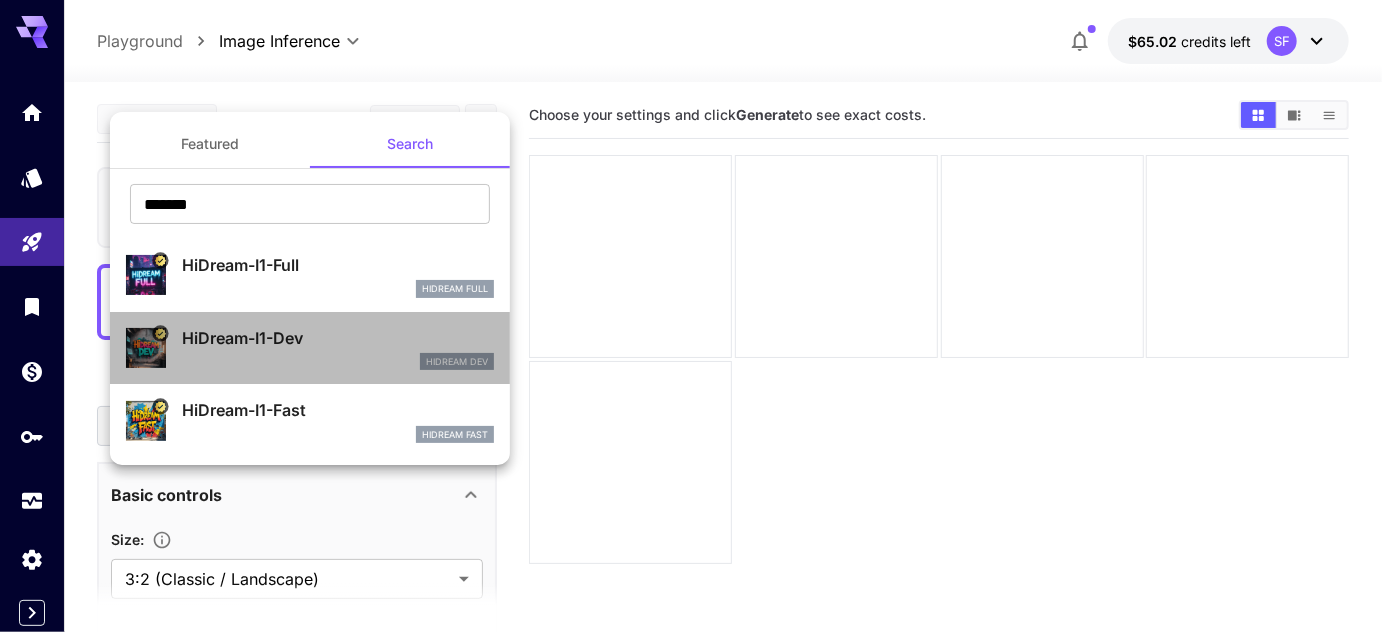 click on "HiDream-I1-Dev" at bounding box center [338, 338] 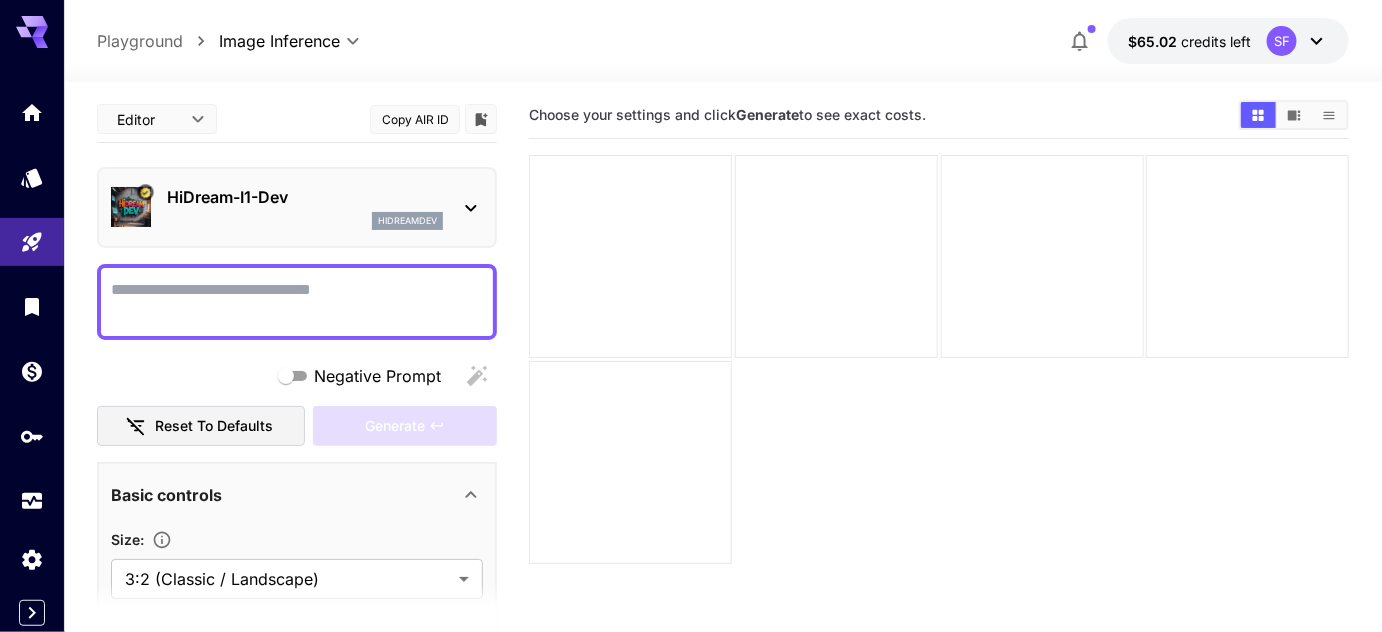 scroll, scrollTop: 303, scrollLeft: 0, axis: vertical 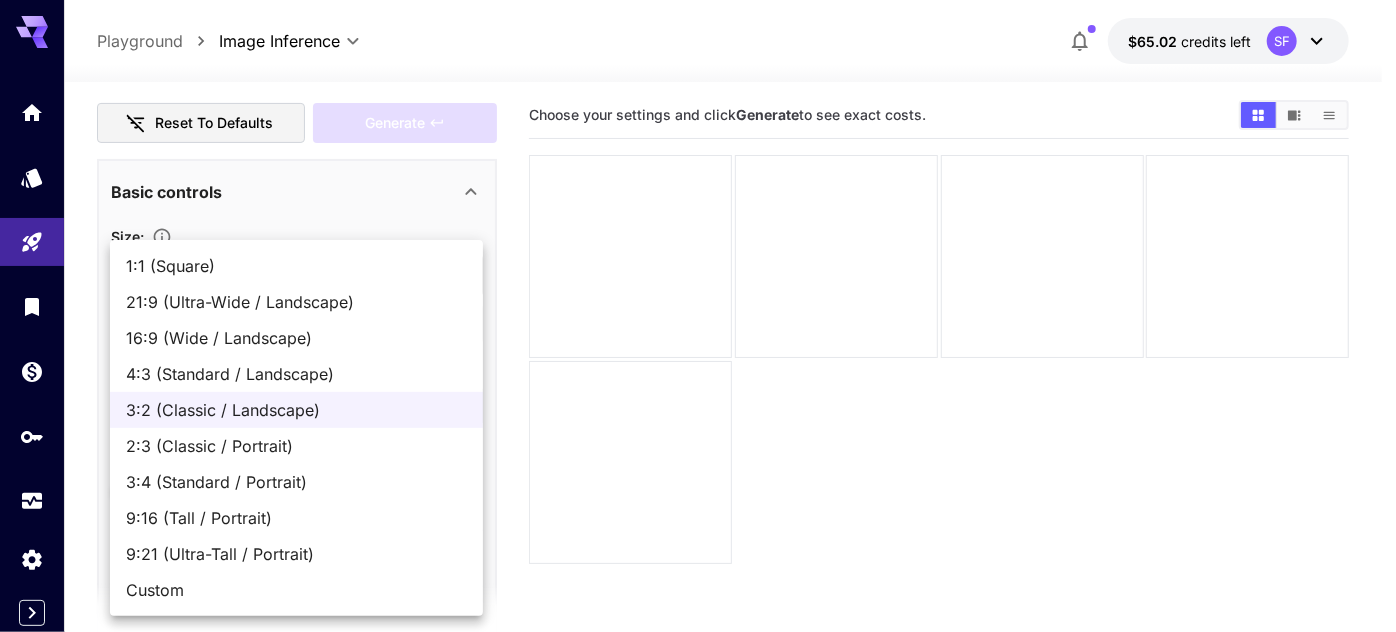 click on "**********" at bounding box center (698, 389) 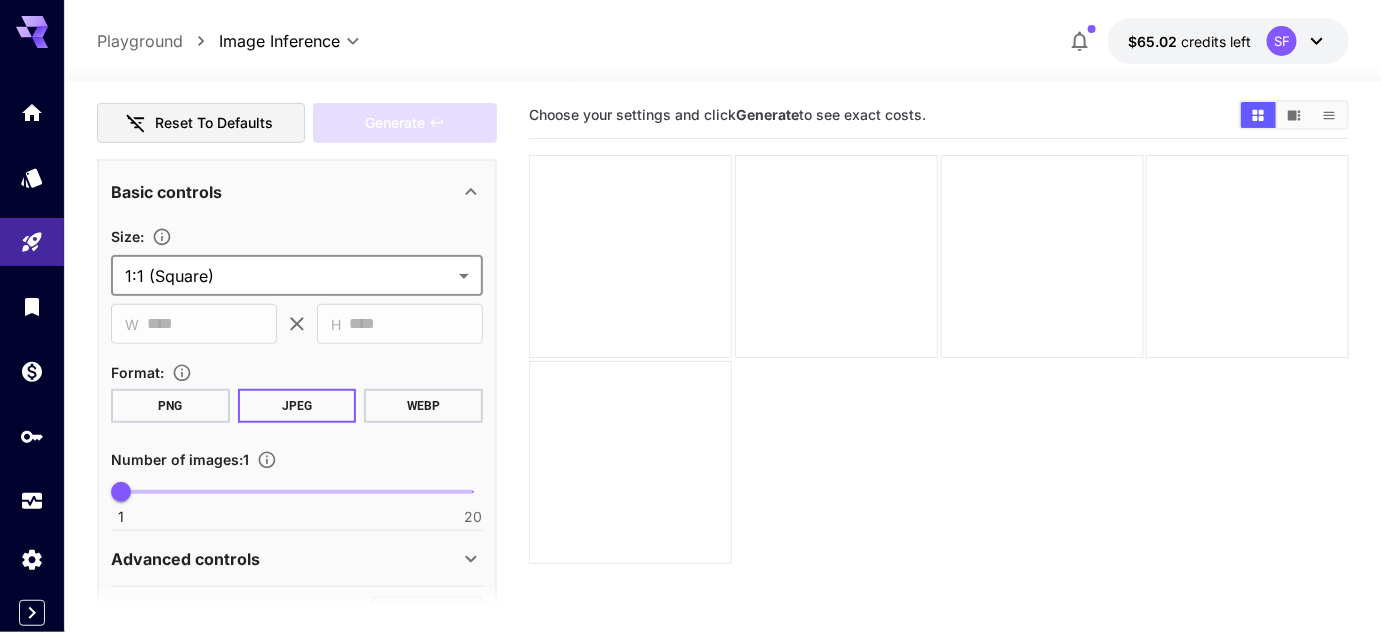 click on "**********" at bounding box center (691, 389) 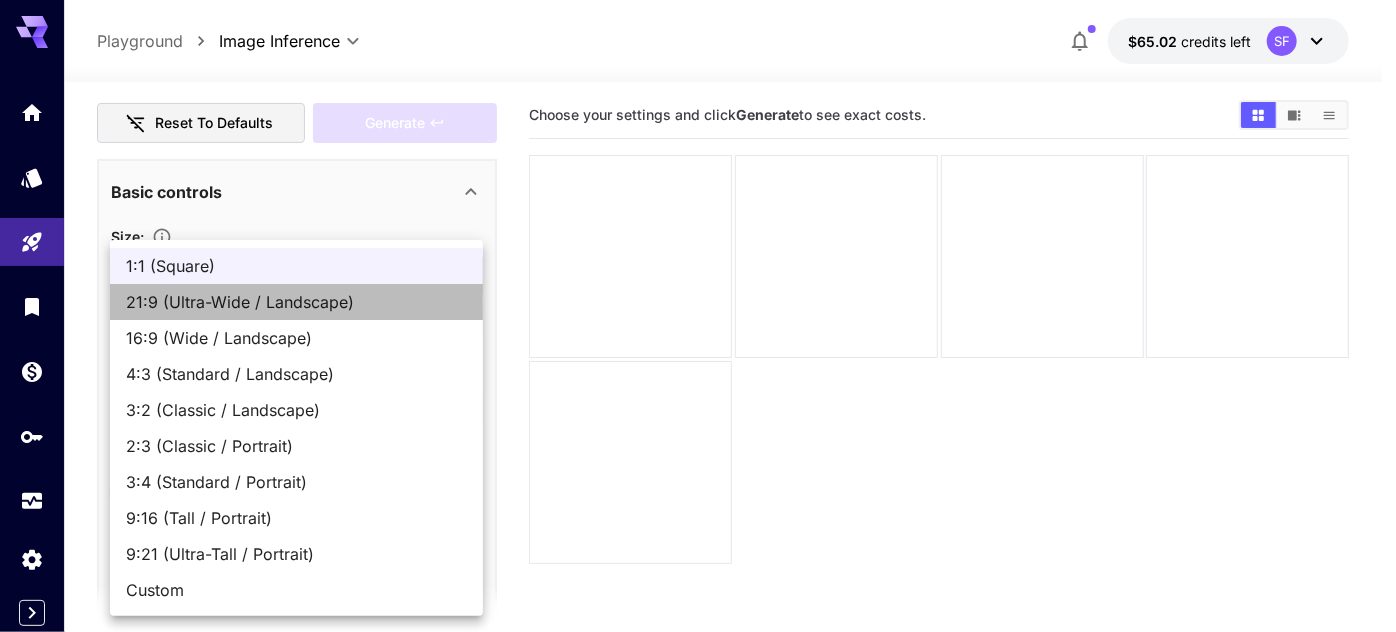 click on "21:9 (Ultra-Wide / Landscape)" at bounding box center [296, 302] 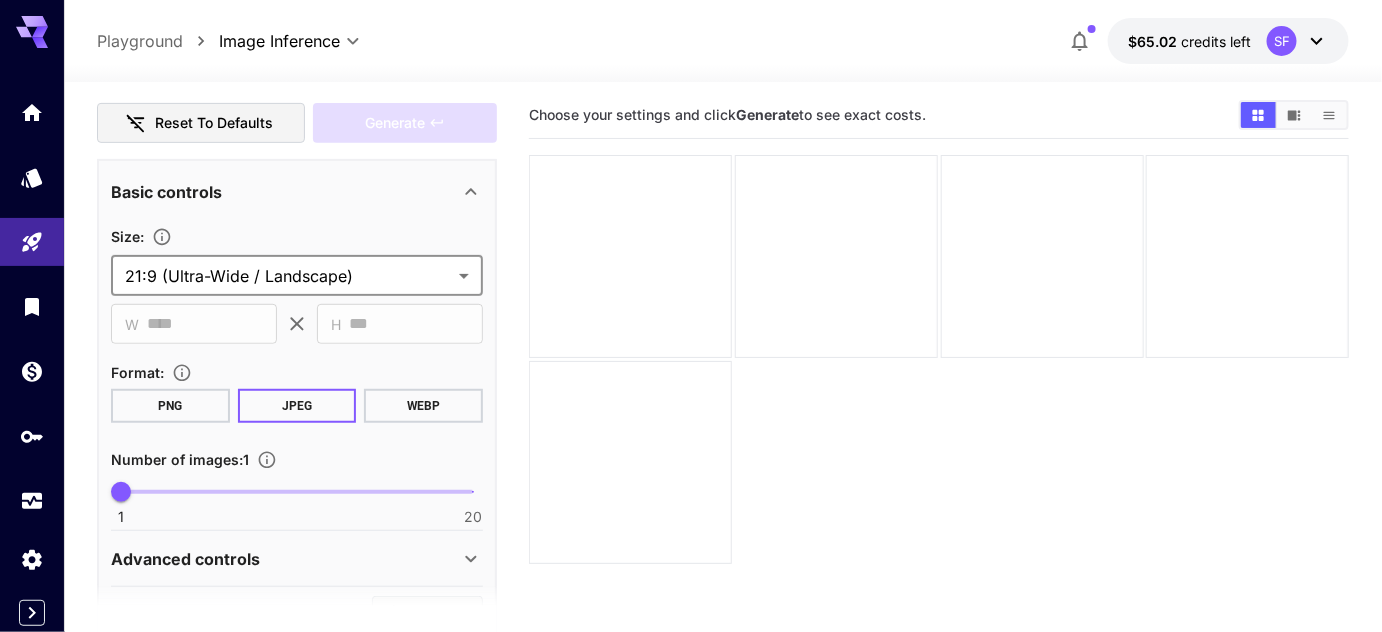 click on "**********" at bounding box center (691, 389) 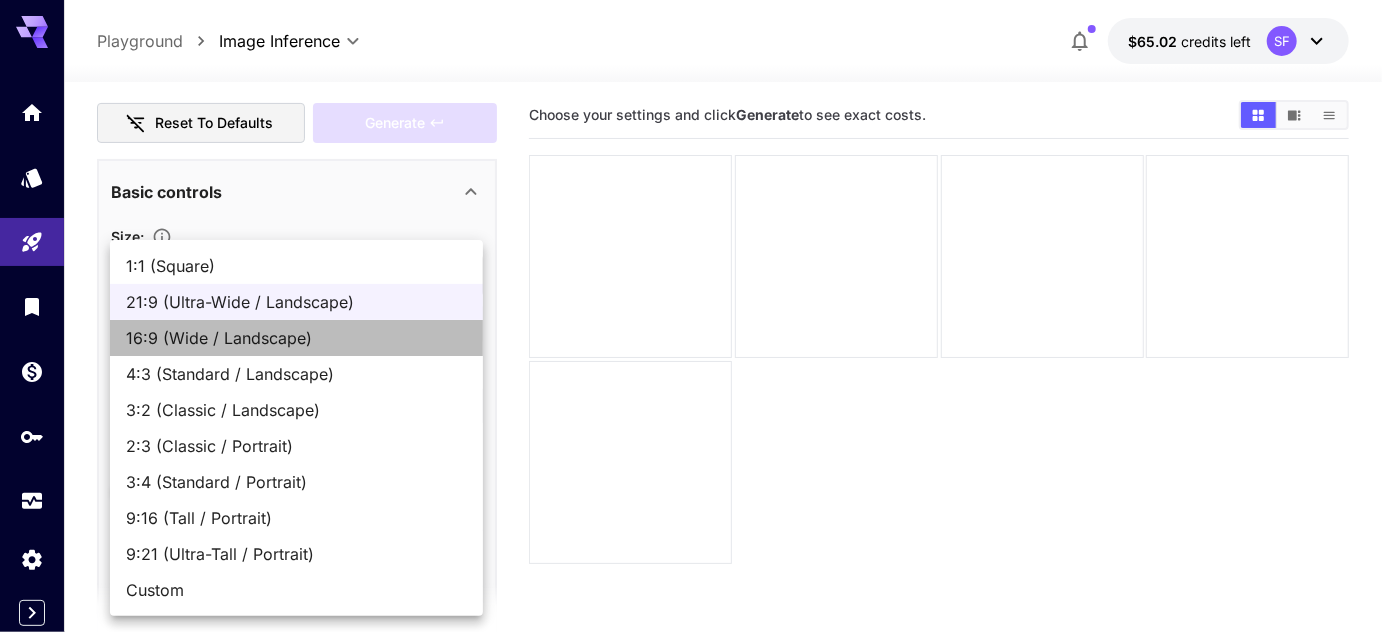 click on "16:9 (Wide / Landscape)" at bounding box center [296, 338] 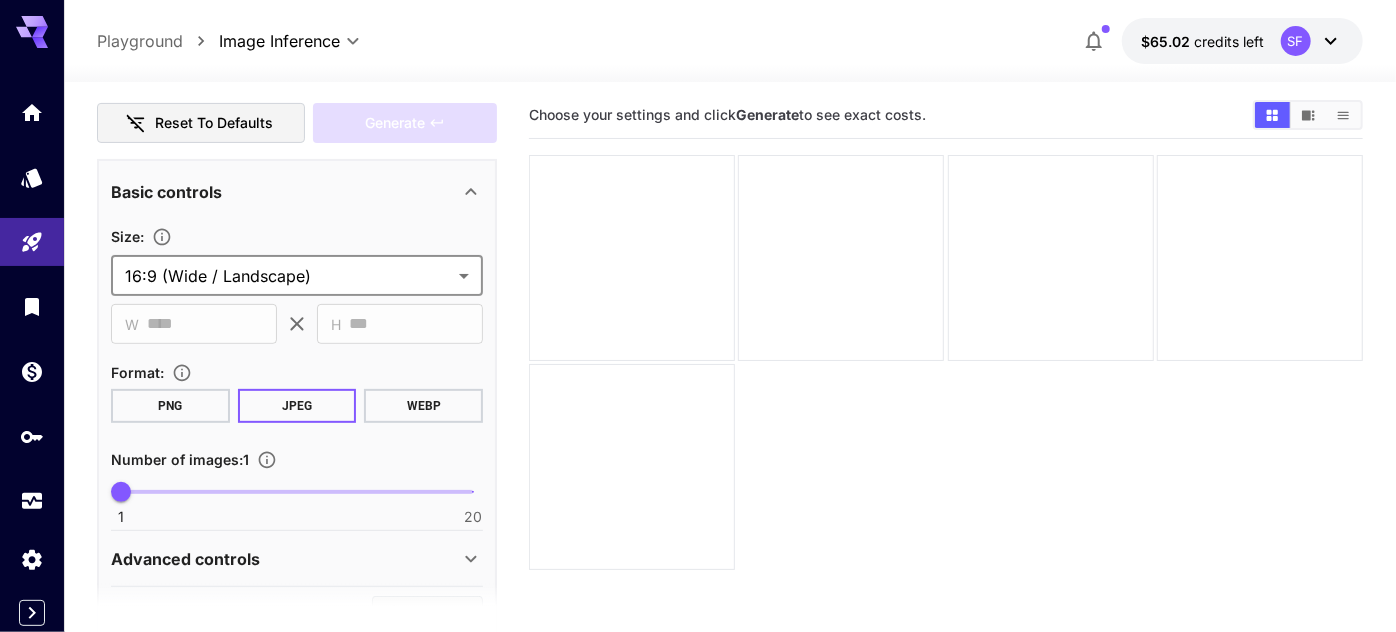 click on "**********" at bounding box center (698, 389) 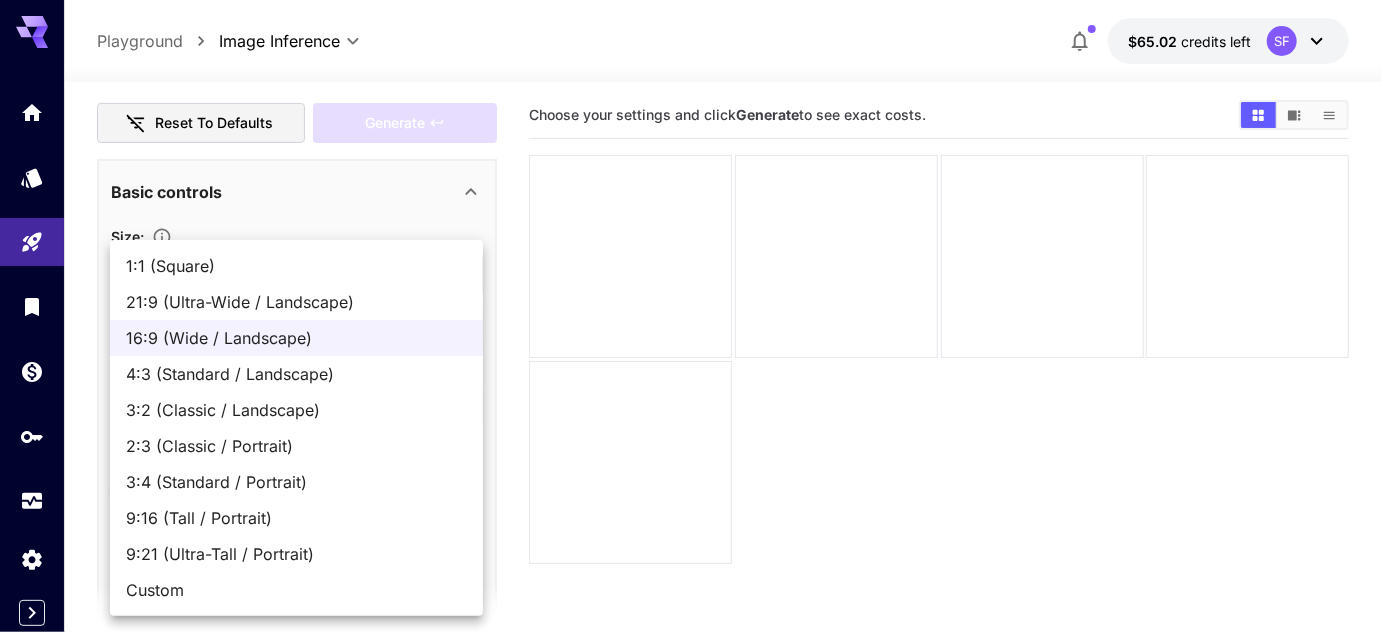 click on "4:3 (Standard / Landscape)" at bounding box center [296, 374] 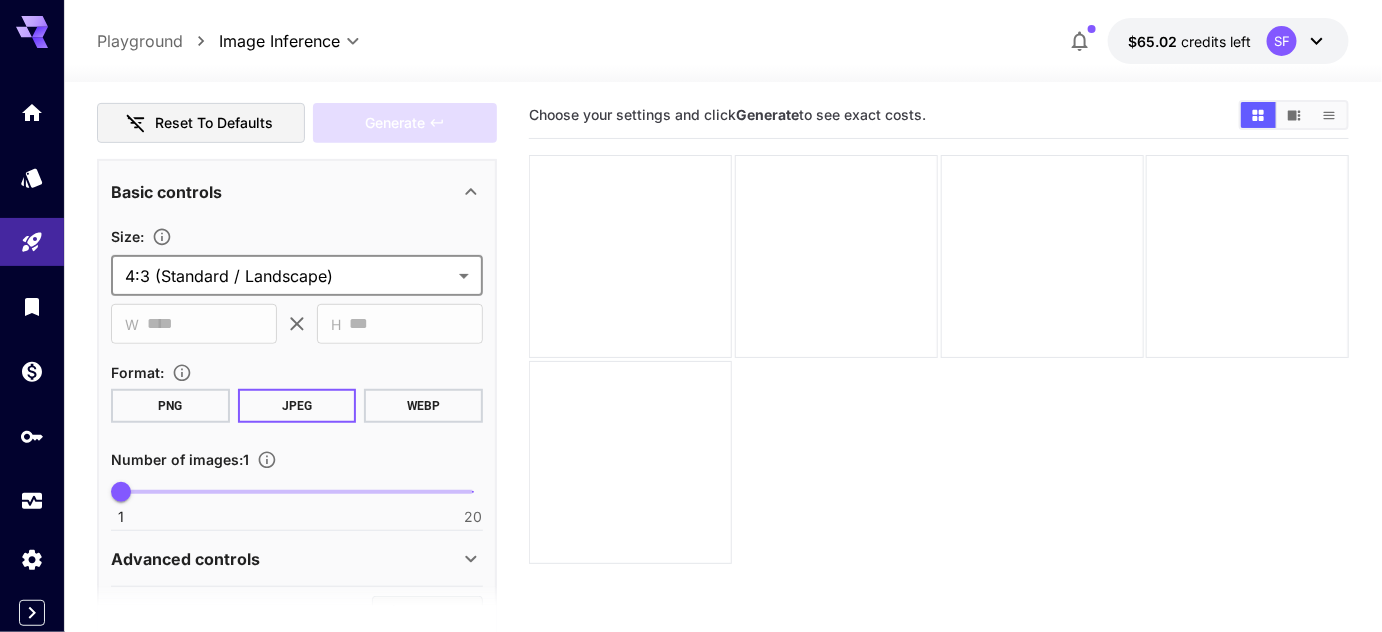 click on "**********" at bounding box center (691, 389) 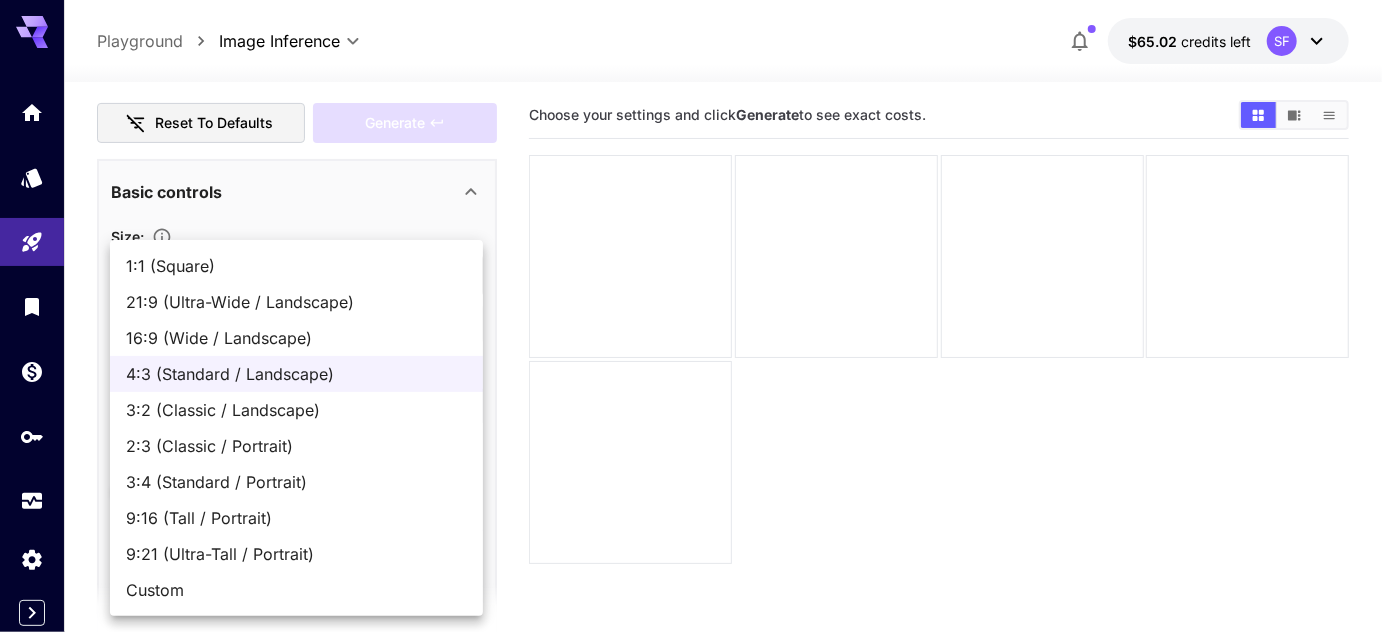 click on "3:2 (Classic / Landscape)" at bounding box center (296, 410) 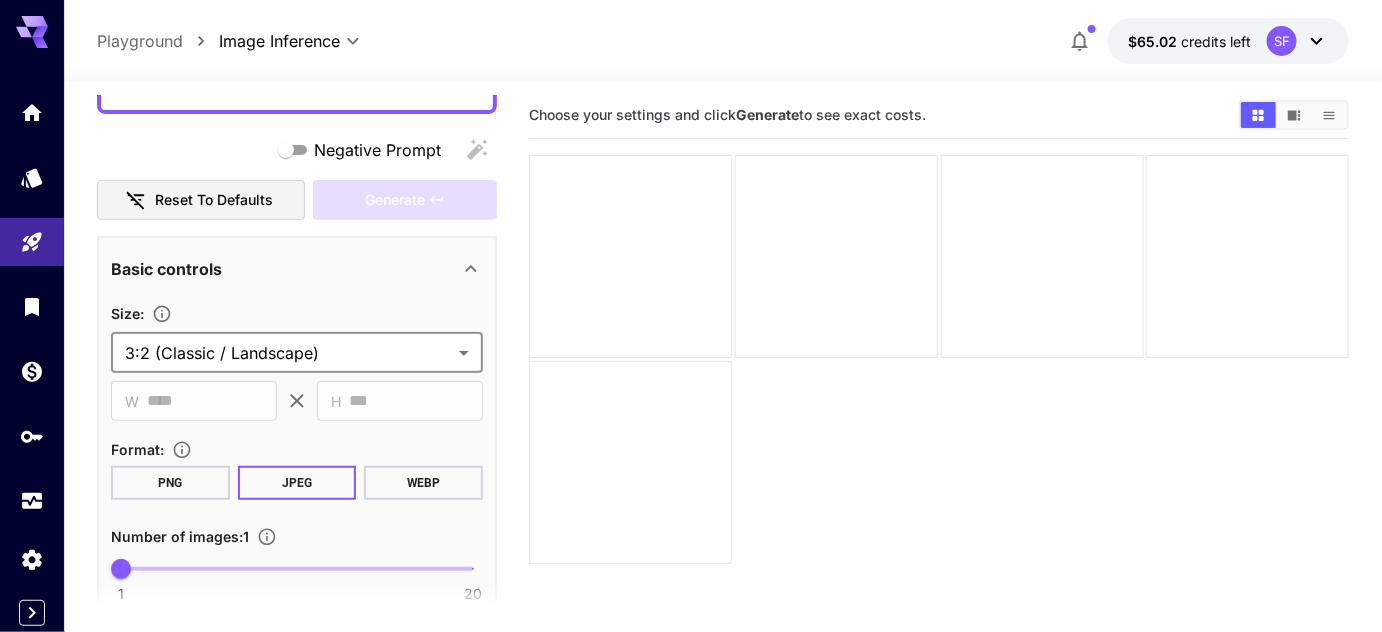 scroll, scrollTop: 0, scrollLeft: 0, axis: both 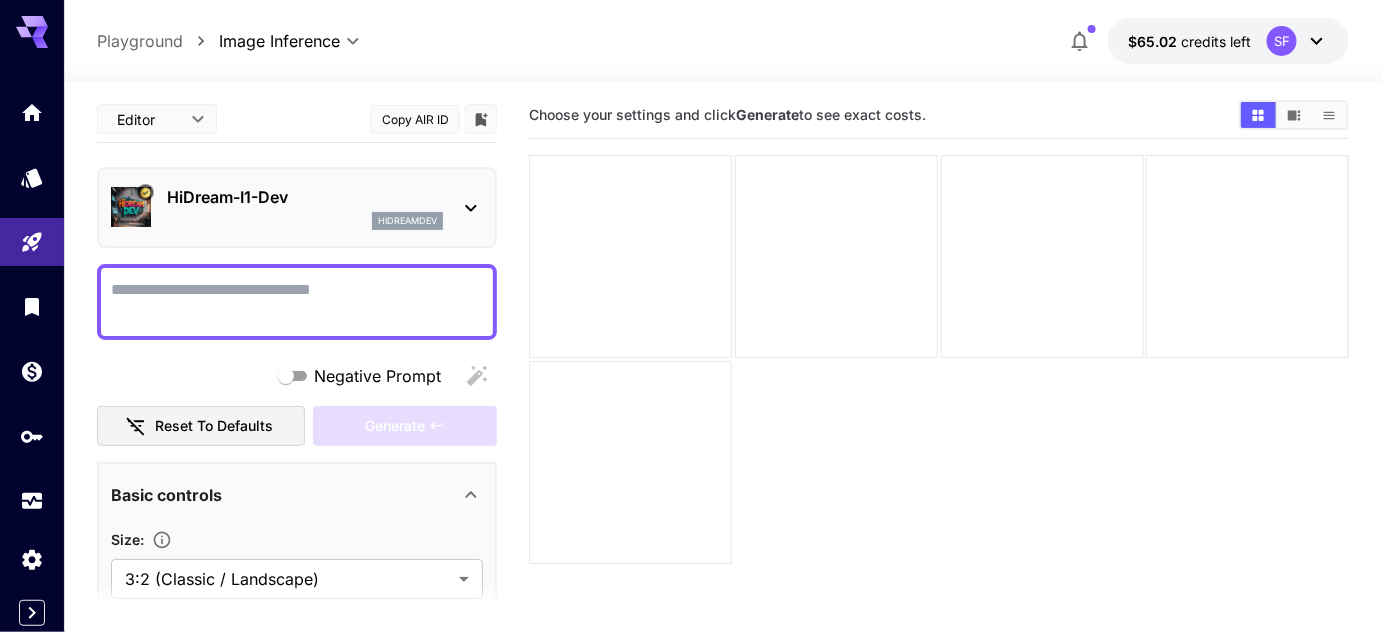 click on "HiDream-I1-Dev" at bounding box center [305, 197] 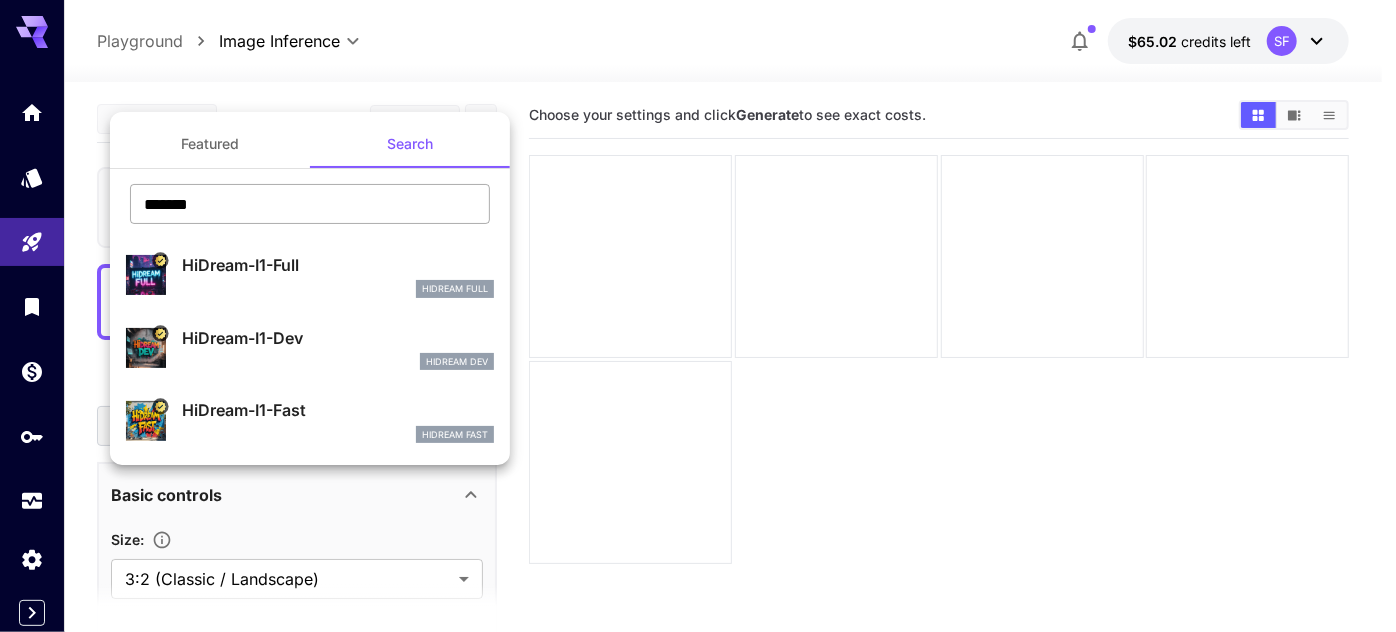 click on "*******" at bounding box center (310, 204) 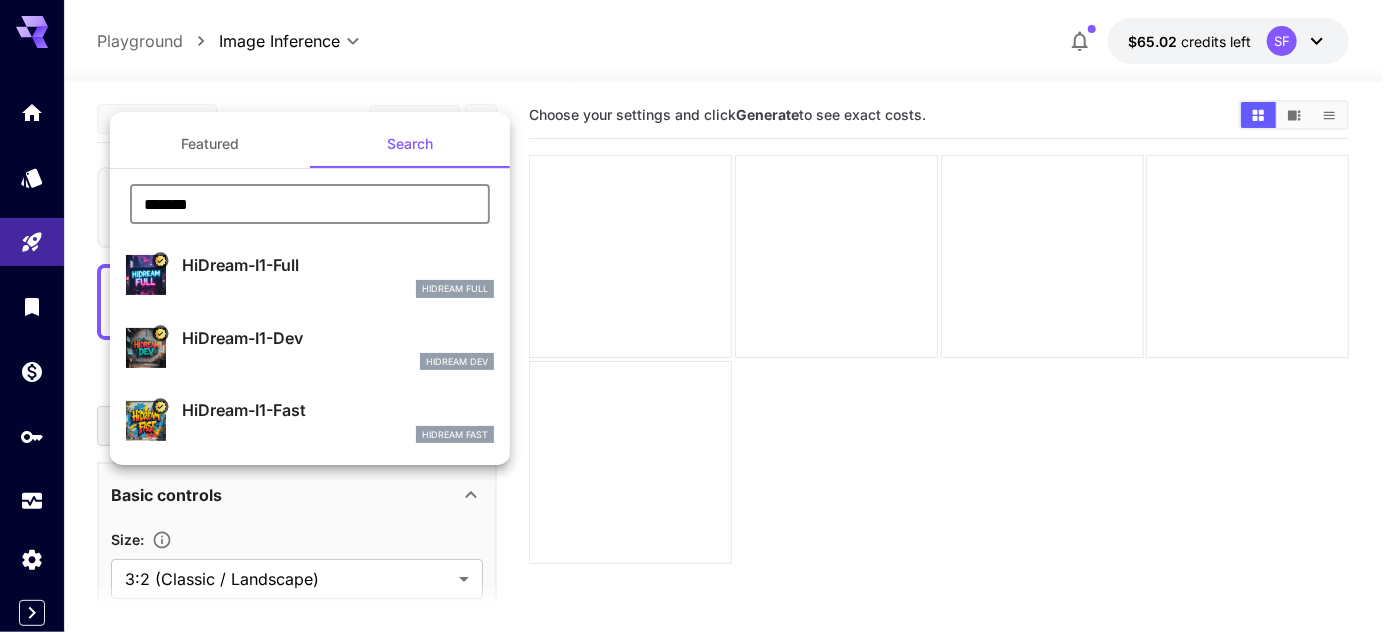 drag, startPoint x: 254, startPoint y: 212, endPoint x: 143, endPoint y: 210, distance: 111.01801 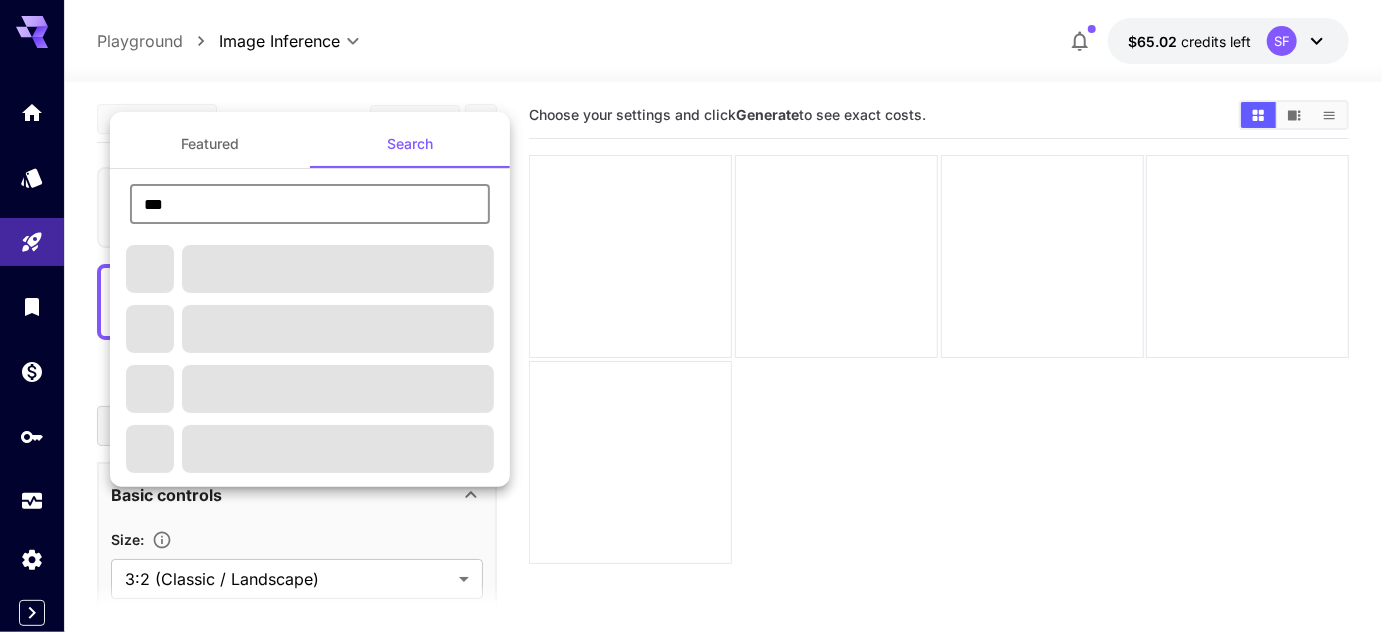 type on "****" 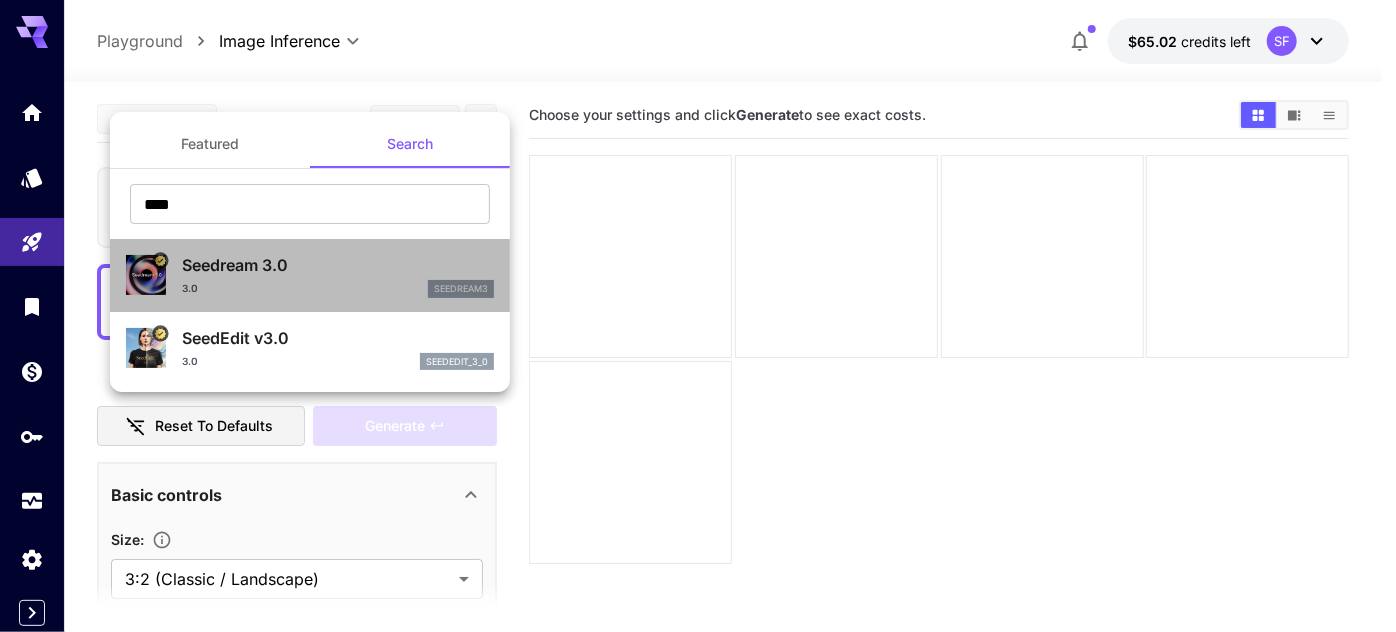 click on "Seedream 3.0 3.0 seedream3" at bounding box center (338, 275) 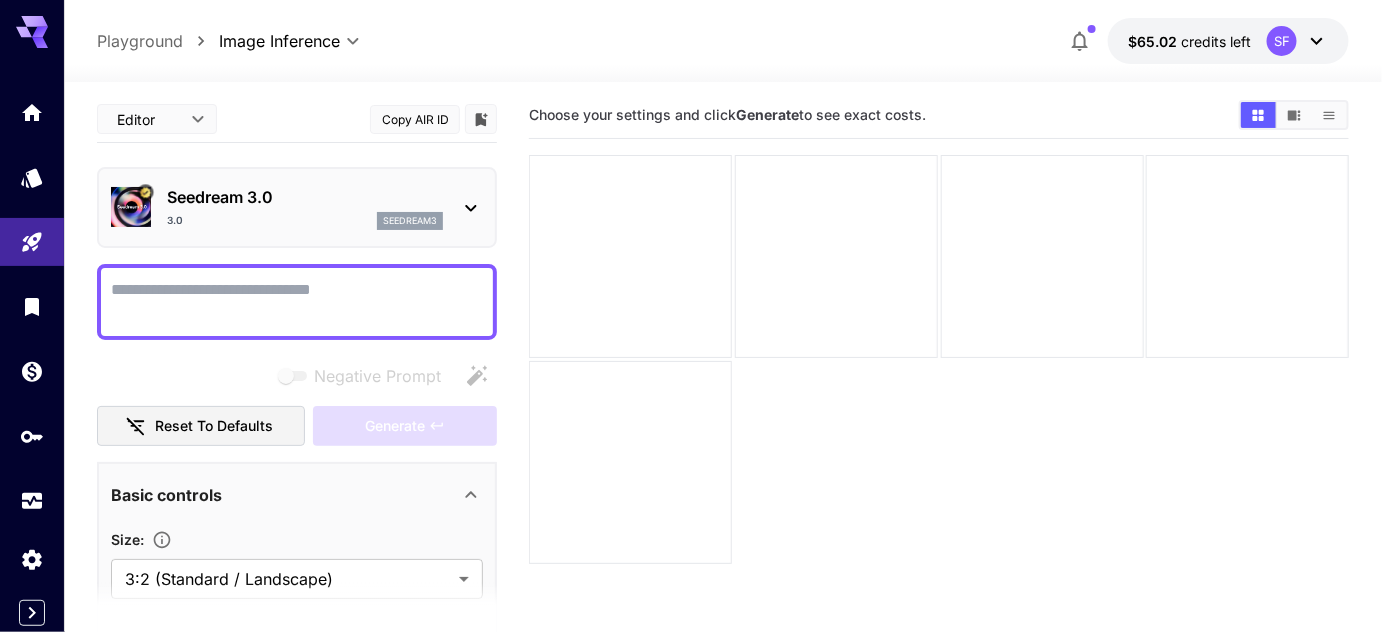 scroll, scrollTop: 303, scrollLeft: 0, axis: vertical 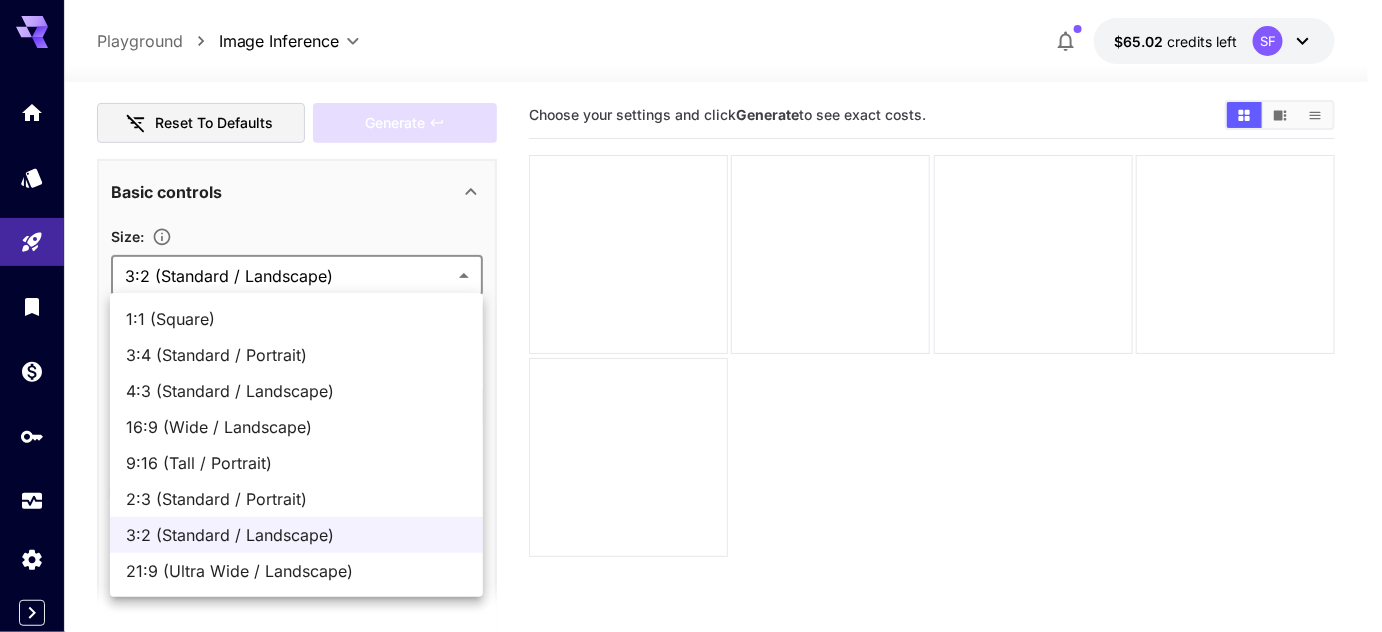 click on "**********" at bounding box center [691, 389] 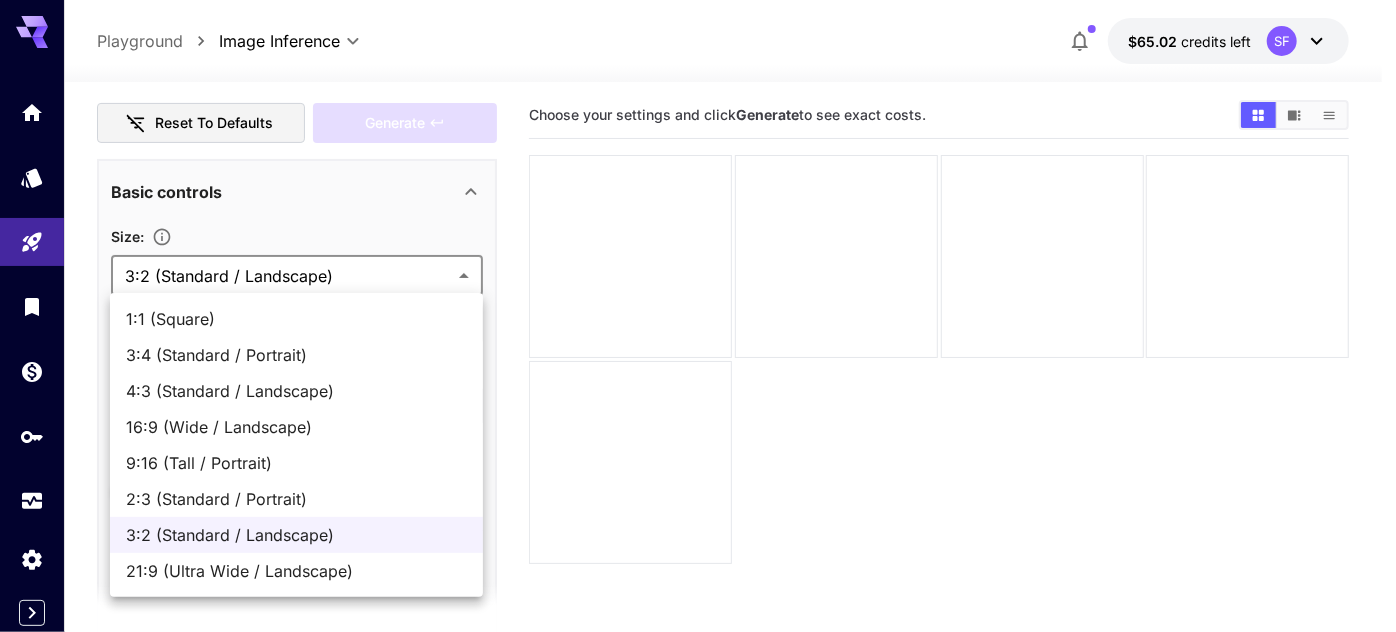click on "1:1 (Square)" at bounding box center [296, 319] 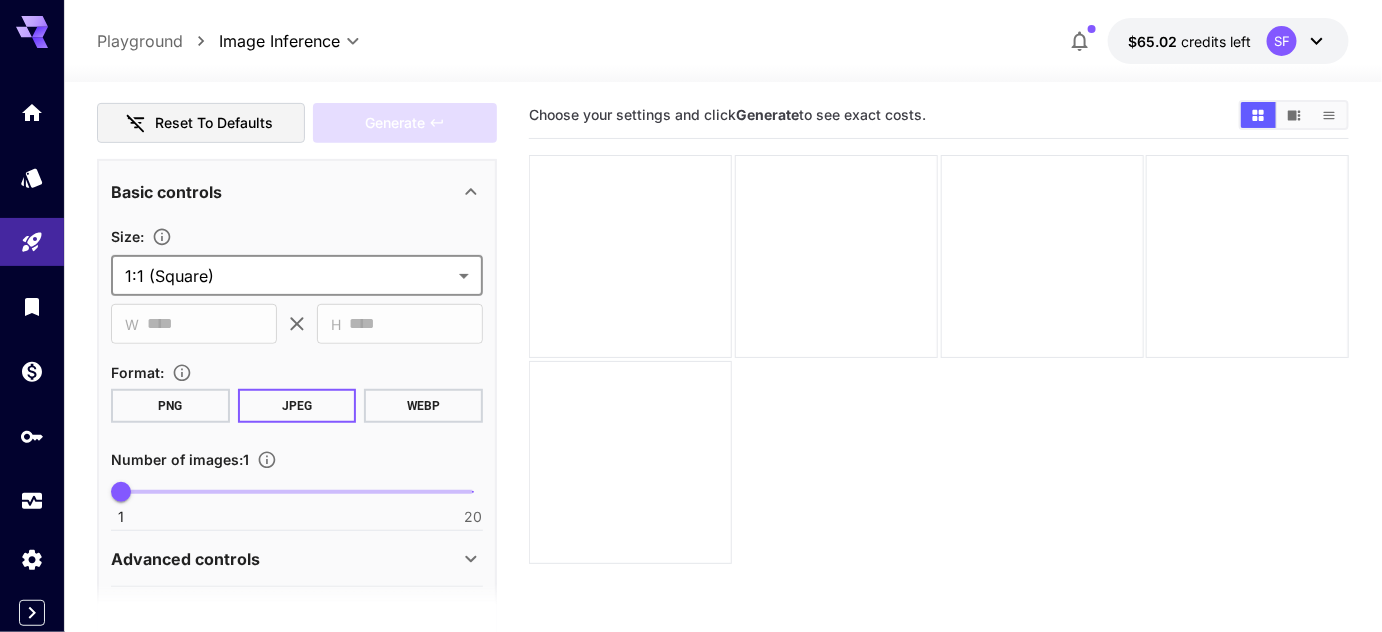 click on "**********" at bounding box center [691, 389] 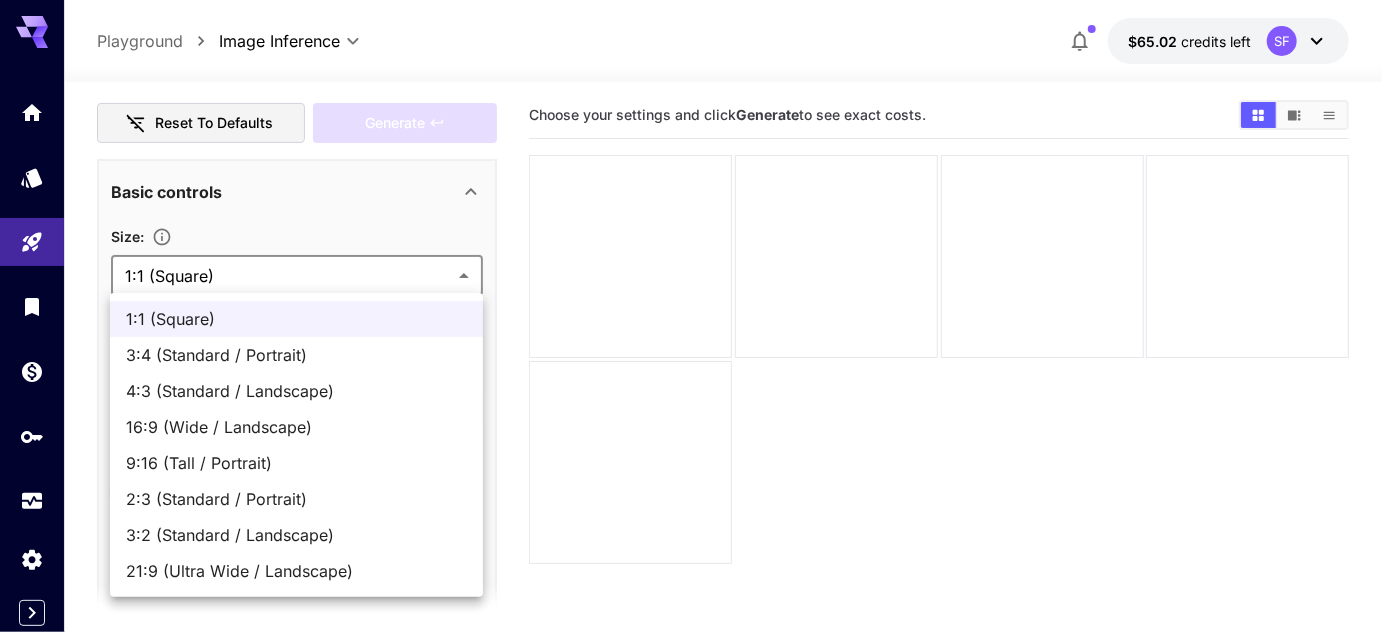 click on "3:4 (Standard / Portrait)" at bounding box center (296, 355) 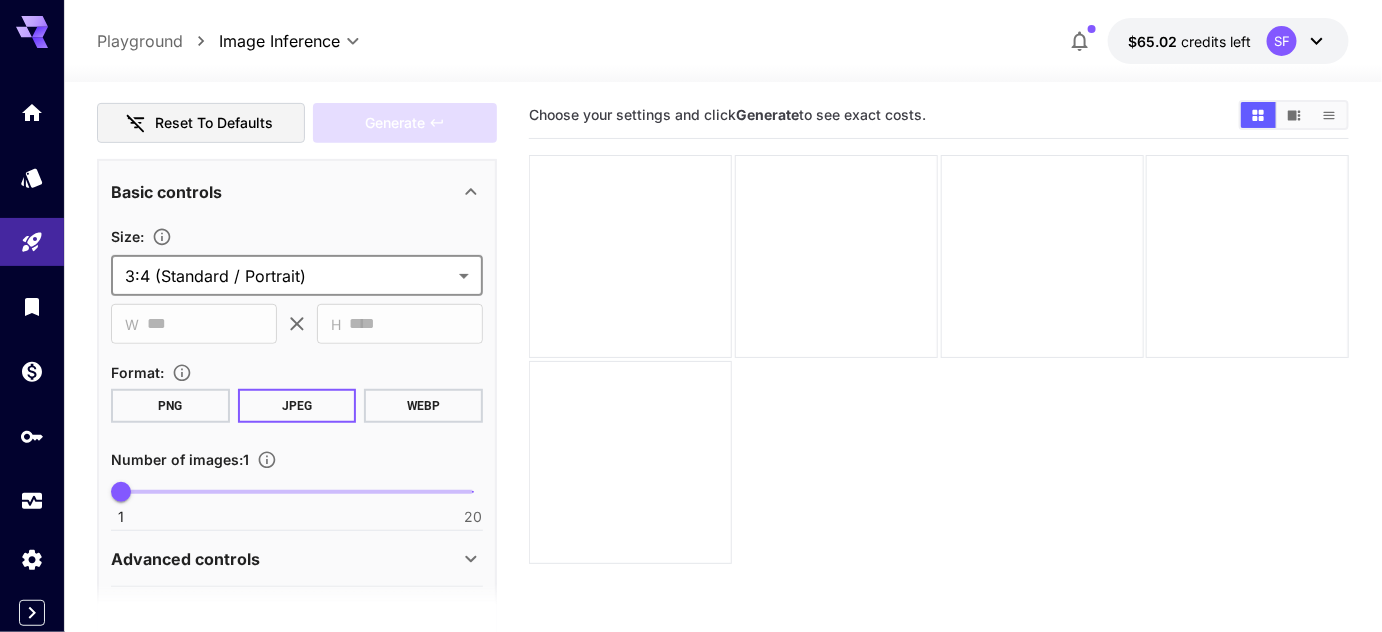 click on "**********" at bounding box center (691, 389) 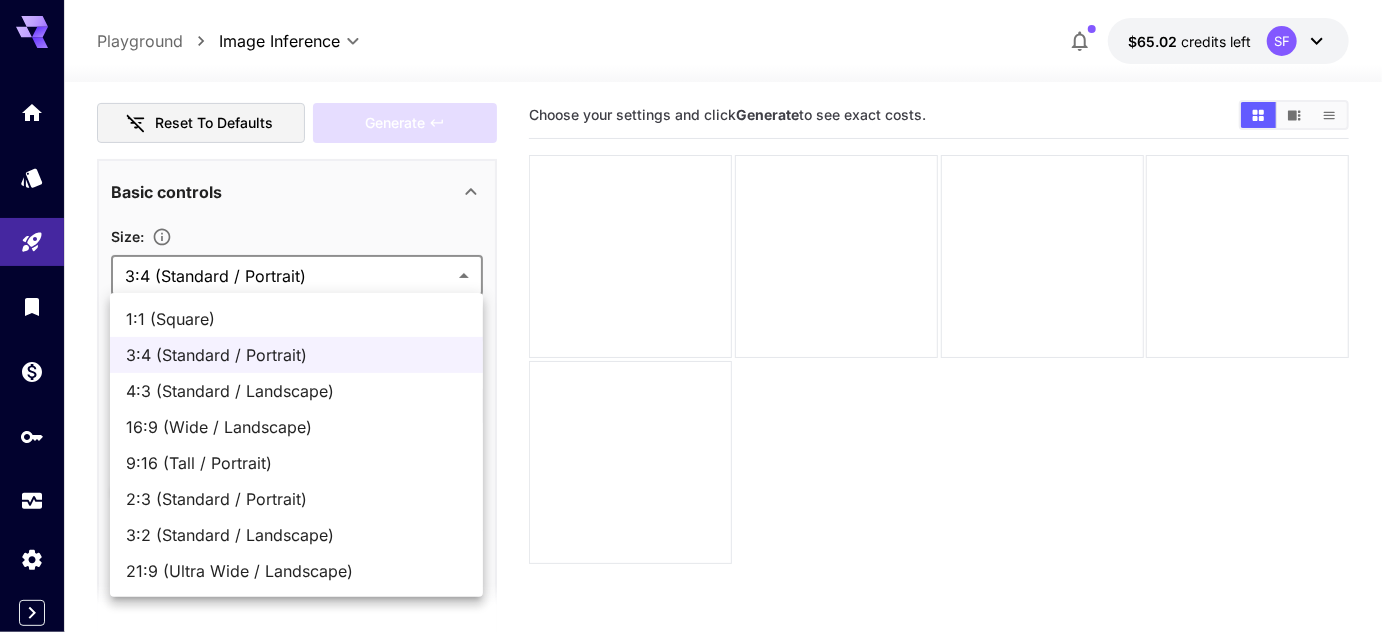 click on "21:9 (Ultra Wide / Landscape)" at bounding box center (296, 571) 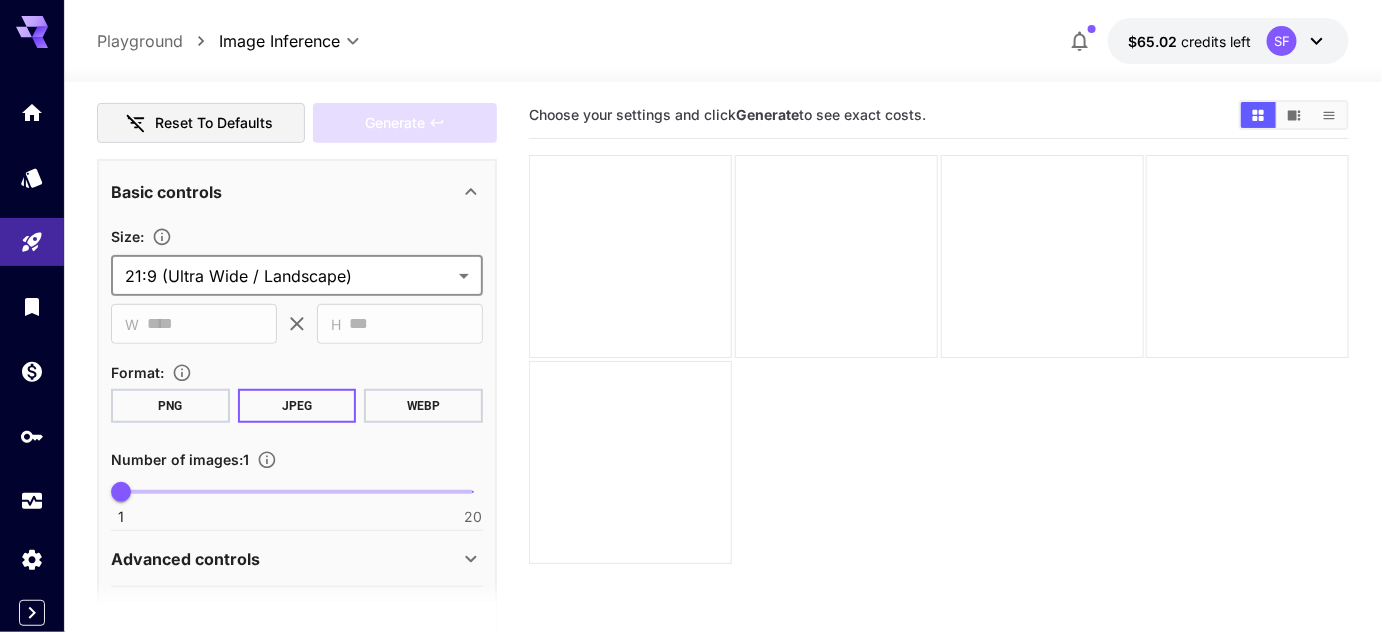 click on "**********" at bounding box center [691, 389] 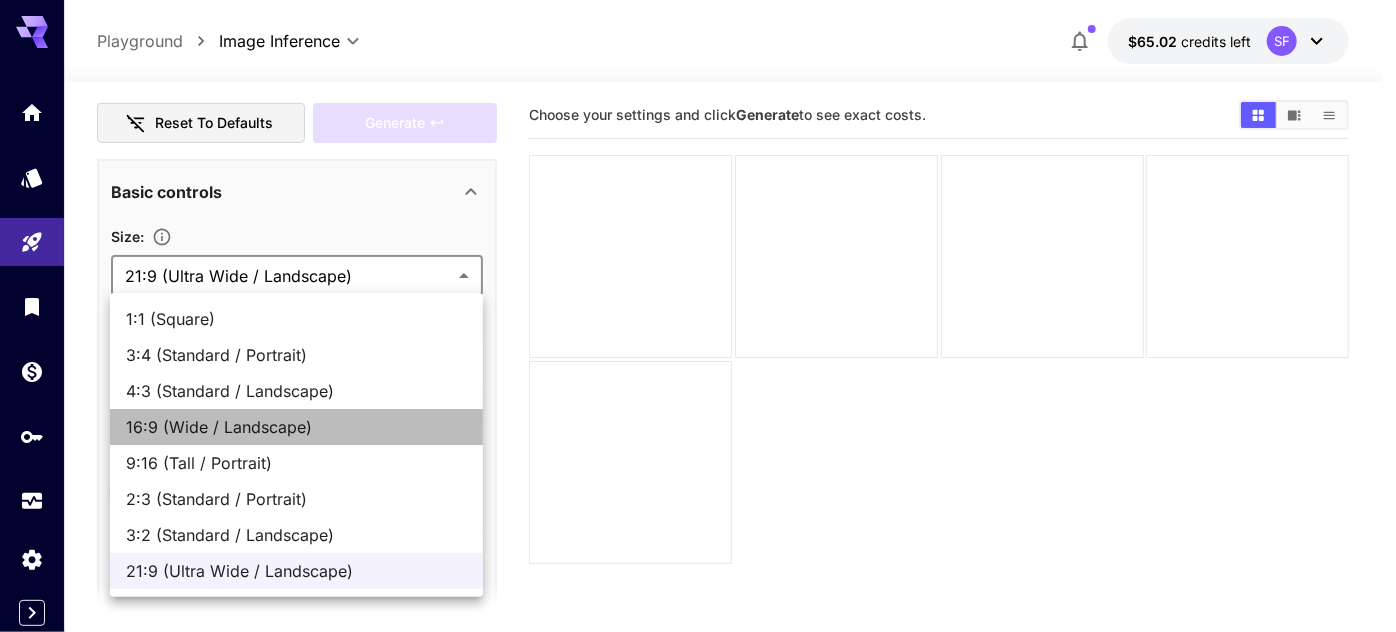 click on "16:9 (Wide / Landscape)" at bounding box center (296, 427) 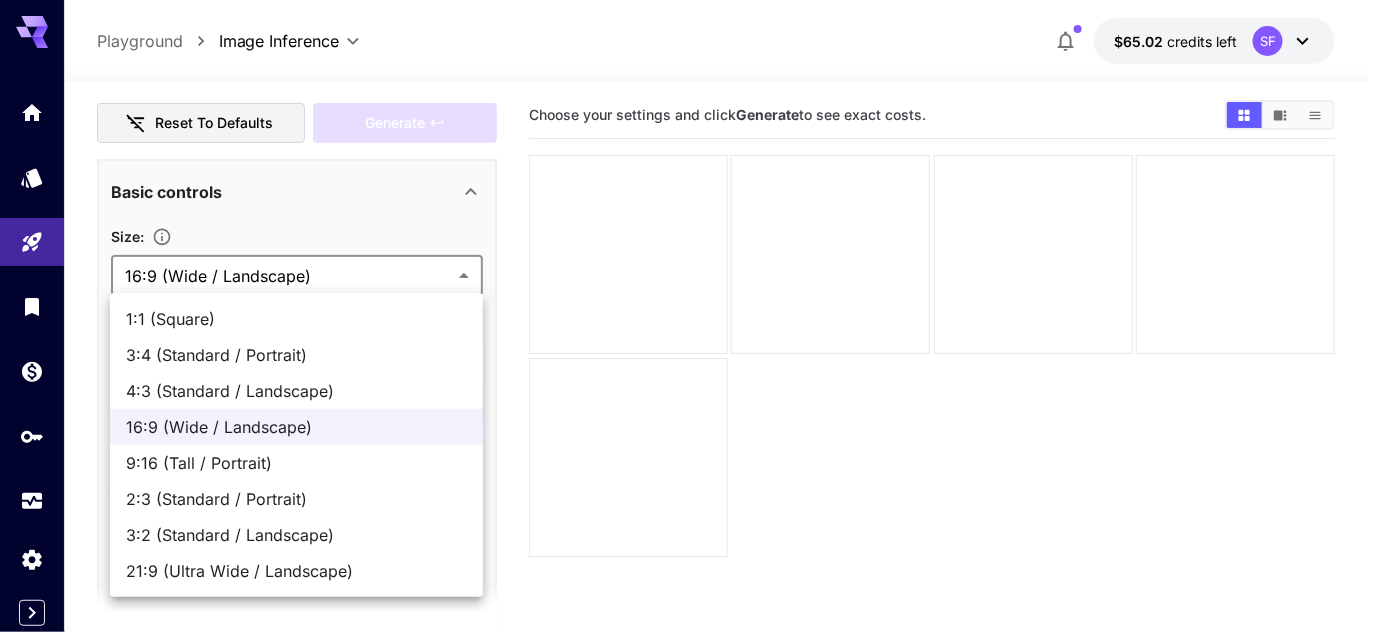 click on "**********" at bounding box center [691, 389] 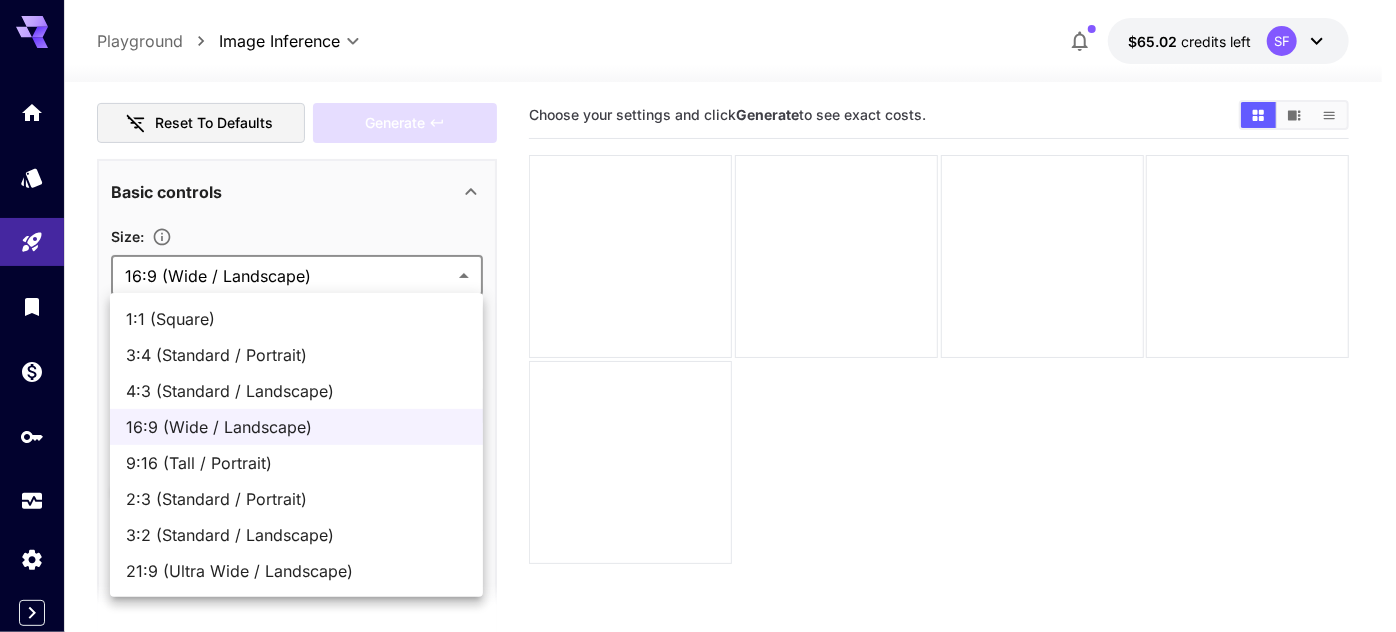 type 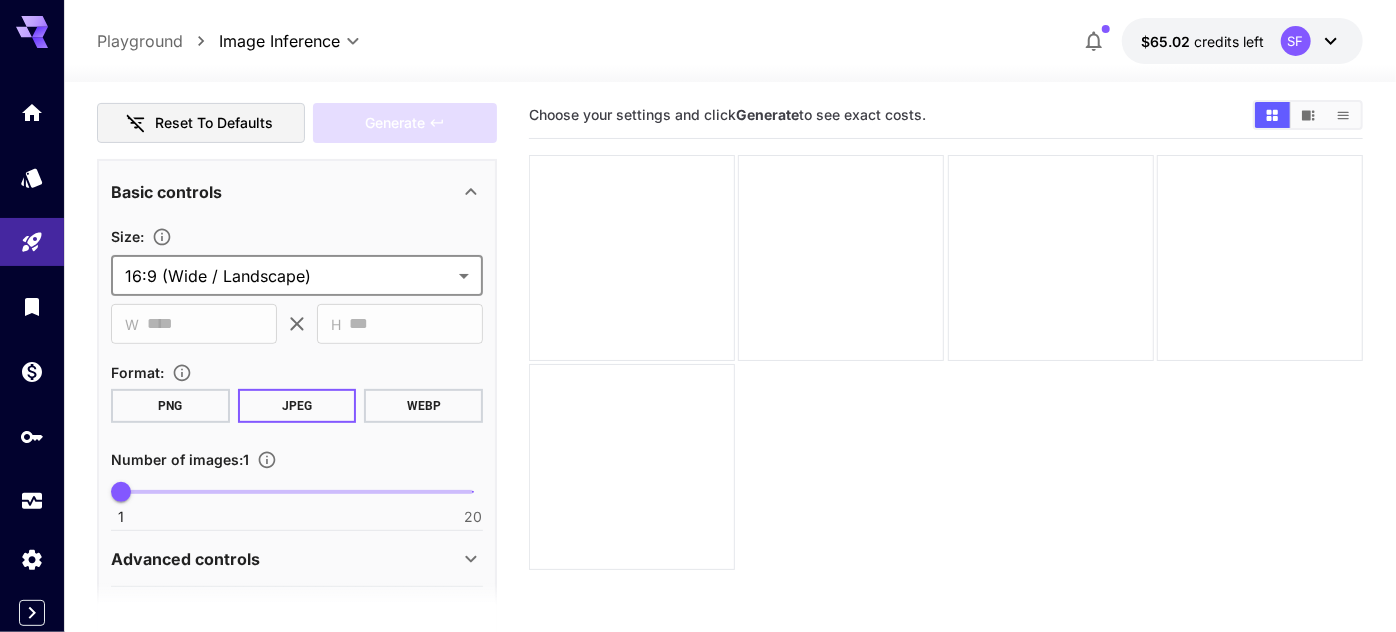 click on "**********" at bounding box center (698, 389) 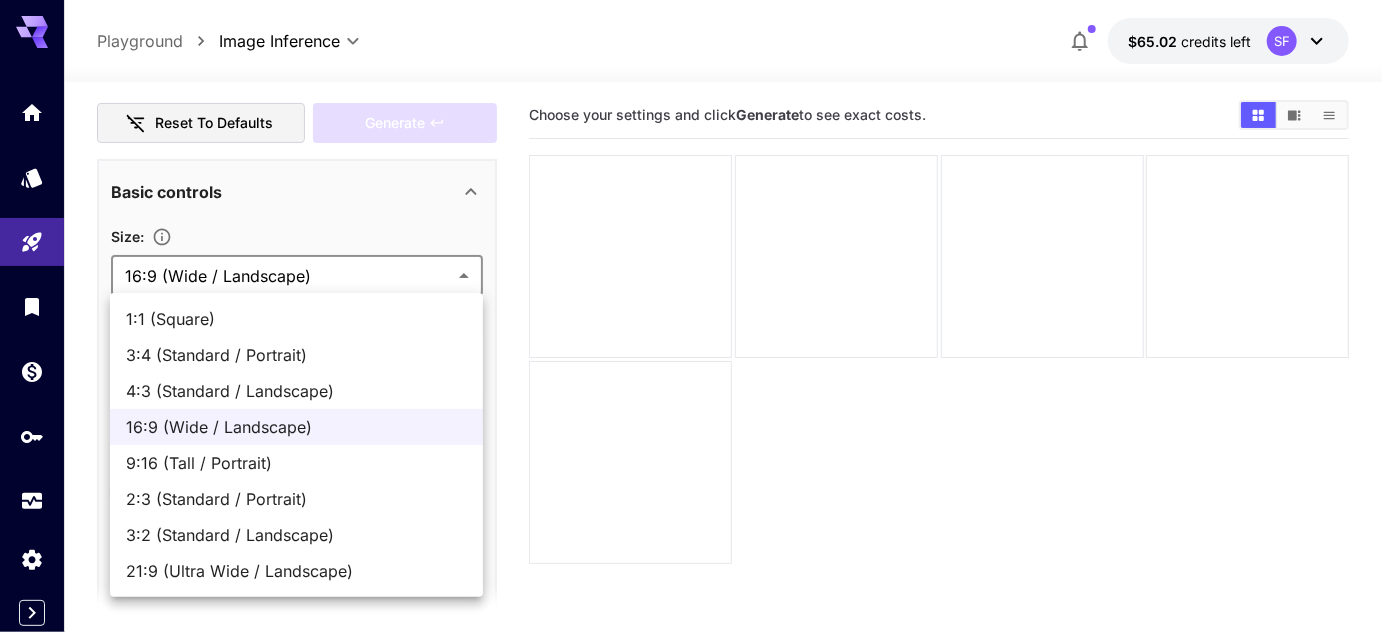 click on "4:3 (Standard / Landscape)" at bounding box center (296, 391) 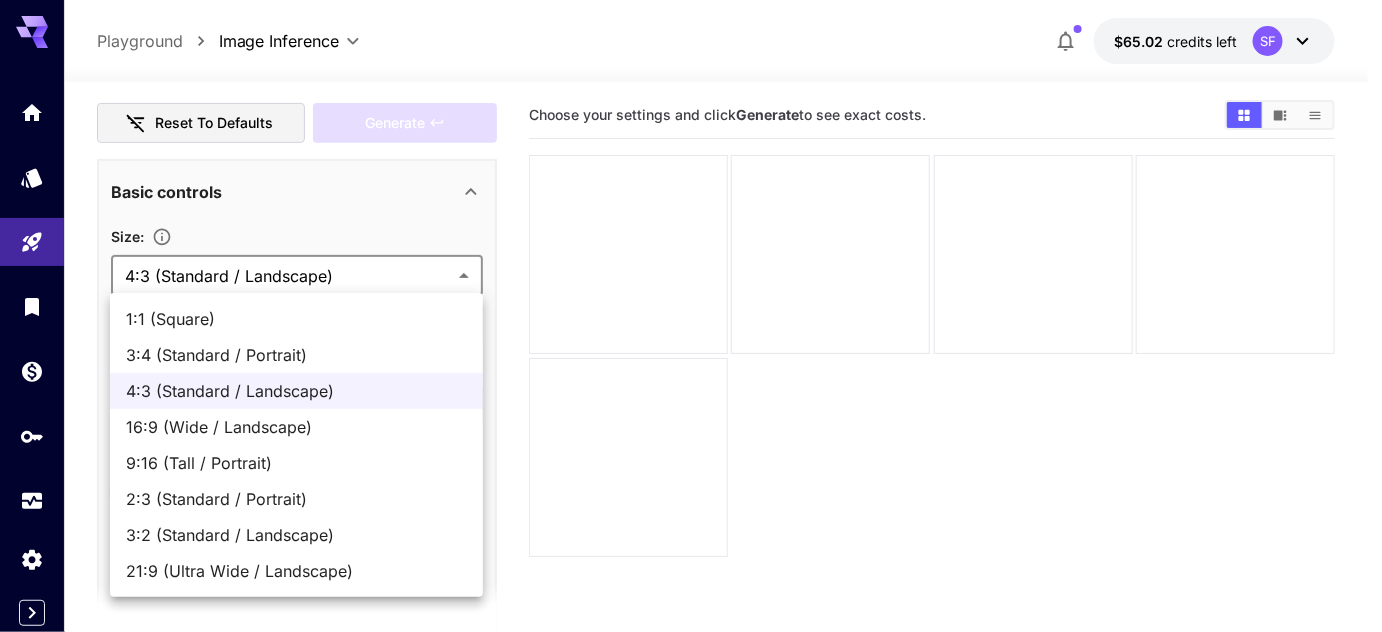 click on "**********" at bounding box center (691, 389) 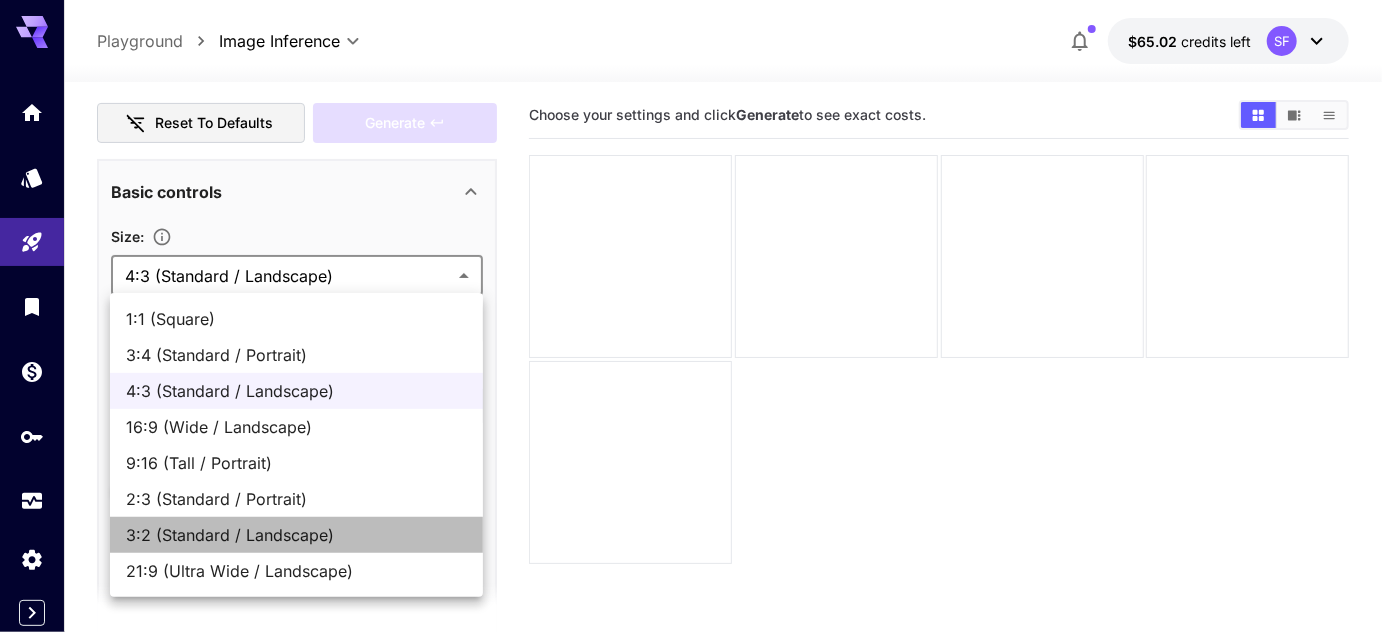 click on "3:2 (Standard / Landscape)" at bounding box center [296, 535] 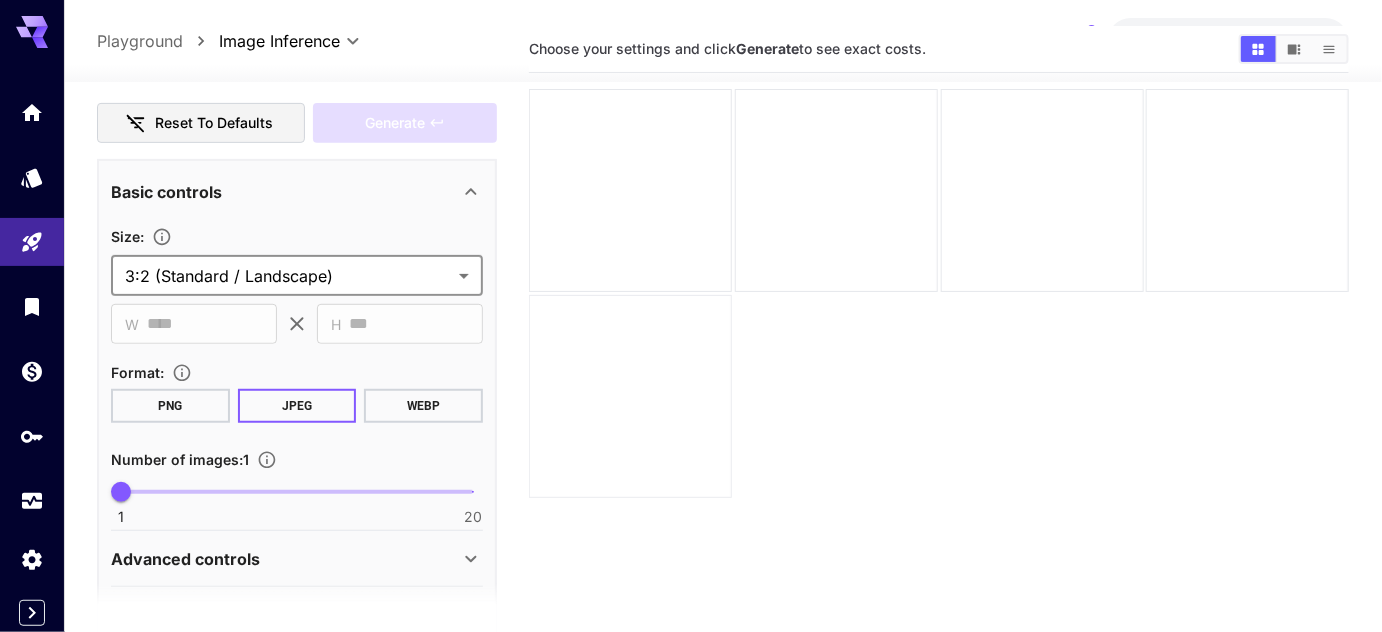 scroll, scrollTop: 157, scrollLeft: 0, axis: vertical 